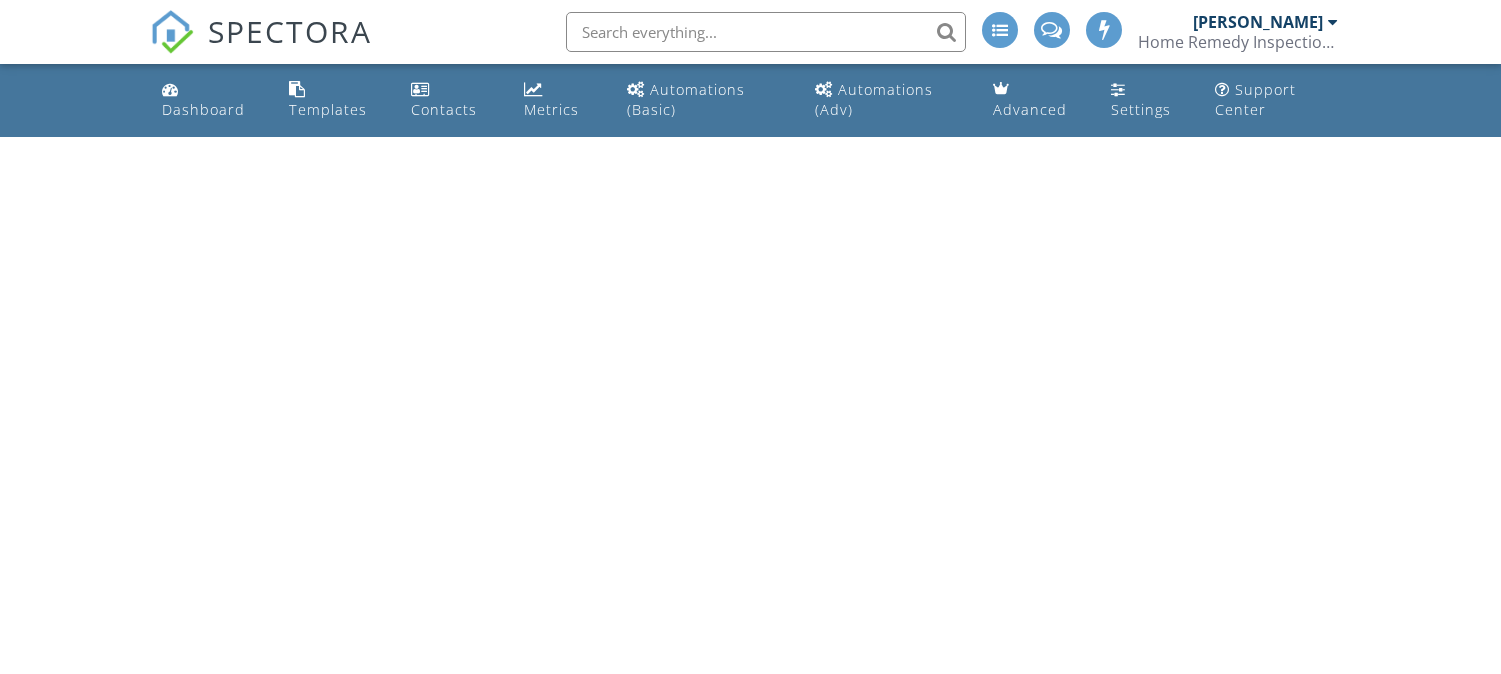 scroll, scrollTop: 0, scrollLeft: 0, axis: both 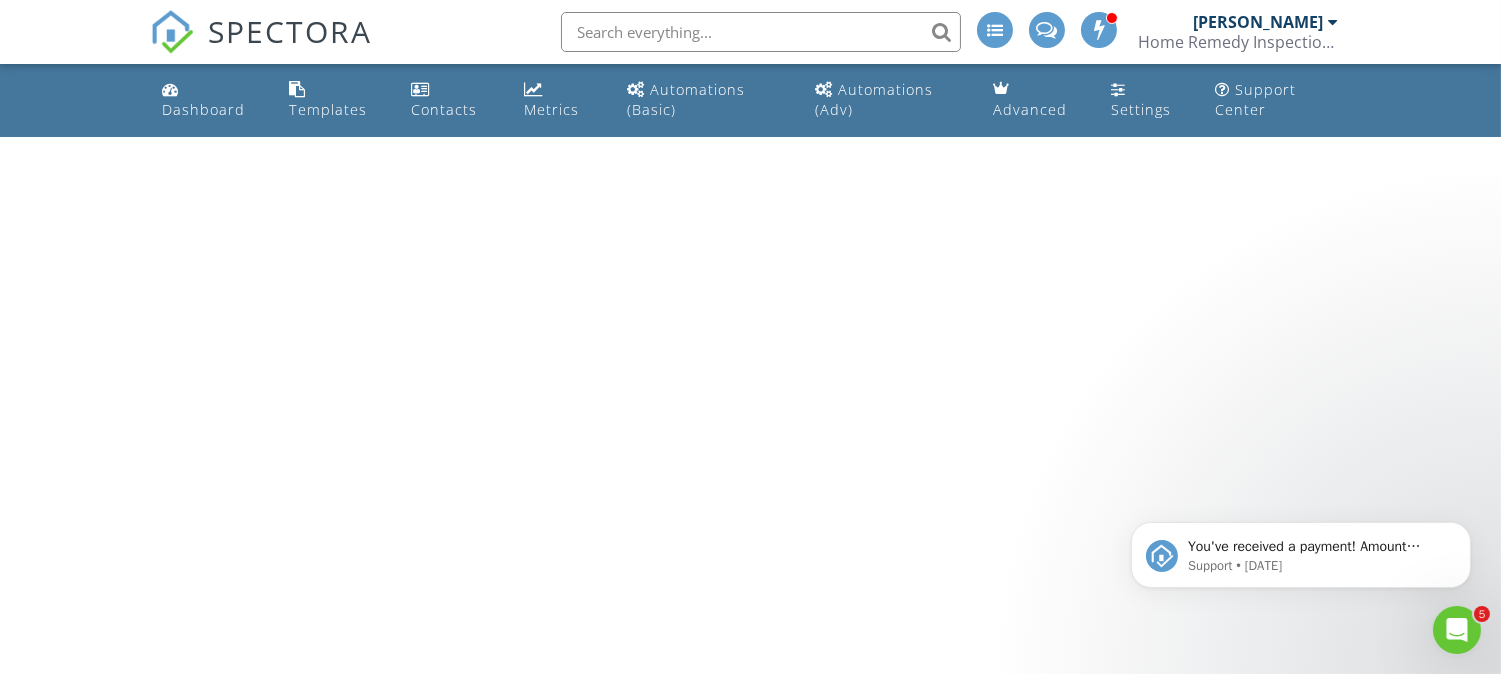 click at bounding box center [995, 30] 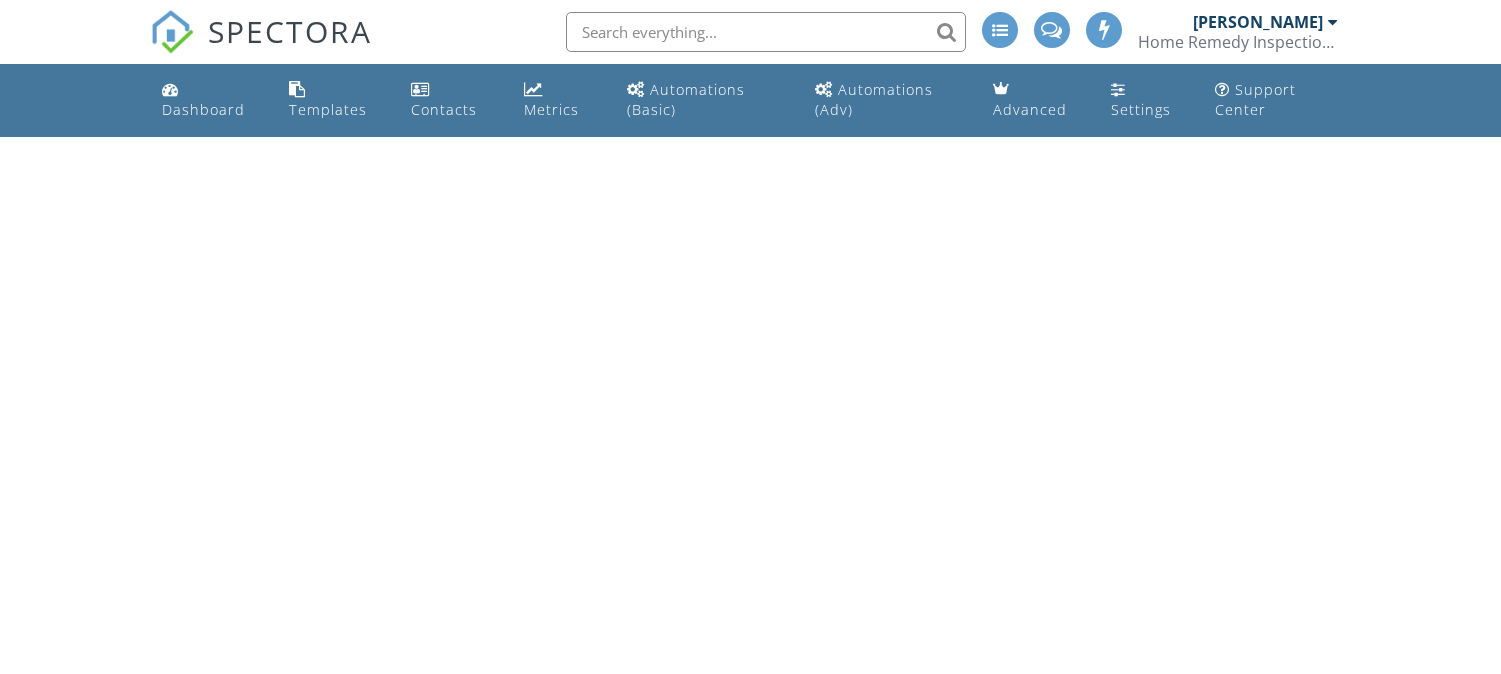 scroll, scrollTop: 0, scrollLeft: 0, axis: both 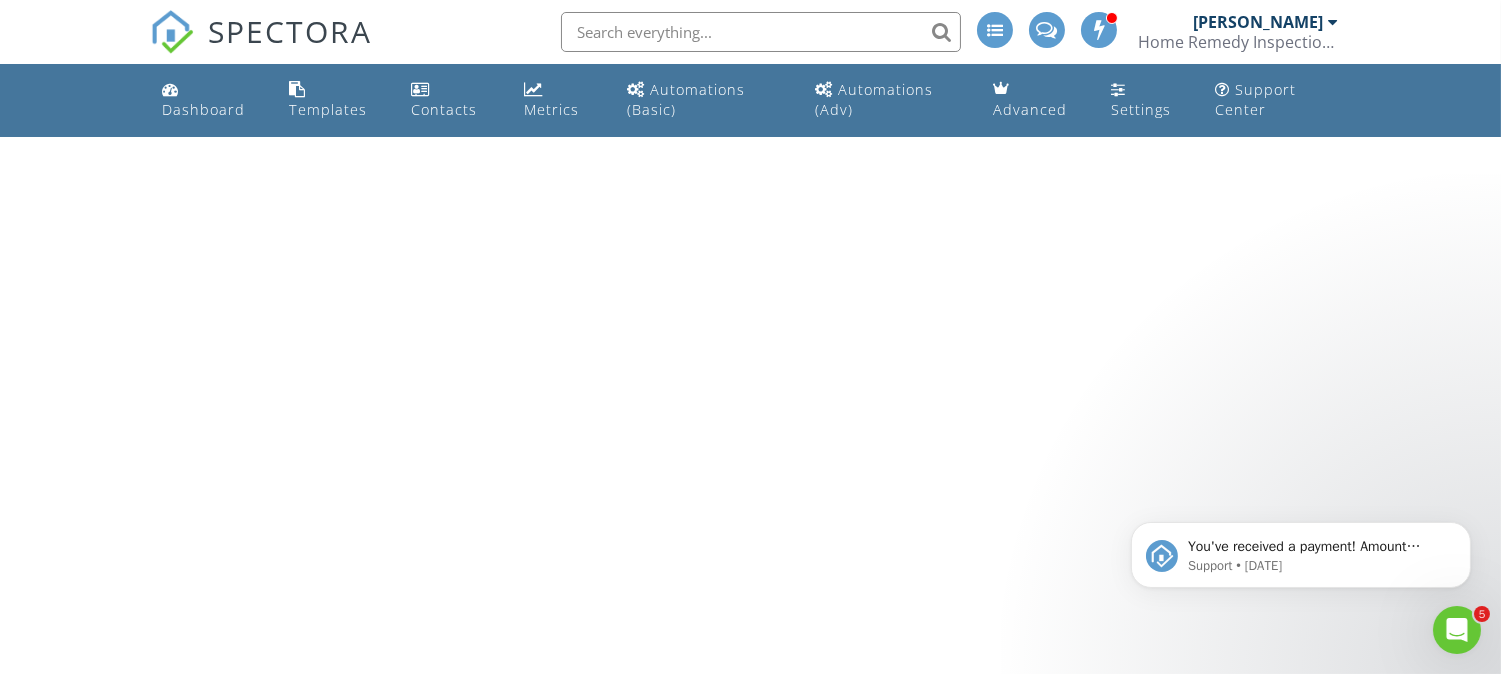 drag, startPoint x: 845, startPoint y: 351, endPoint x: 1330, endPoint y: 215, distance: 503.70724 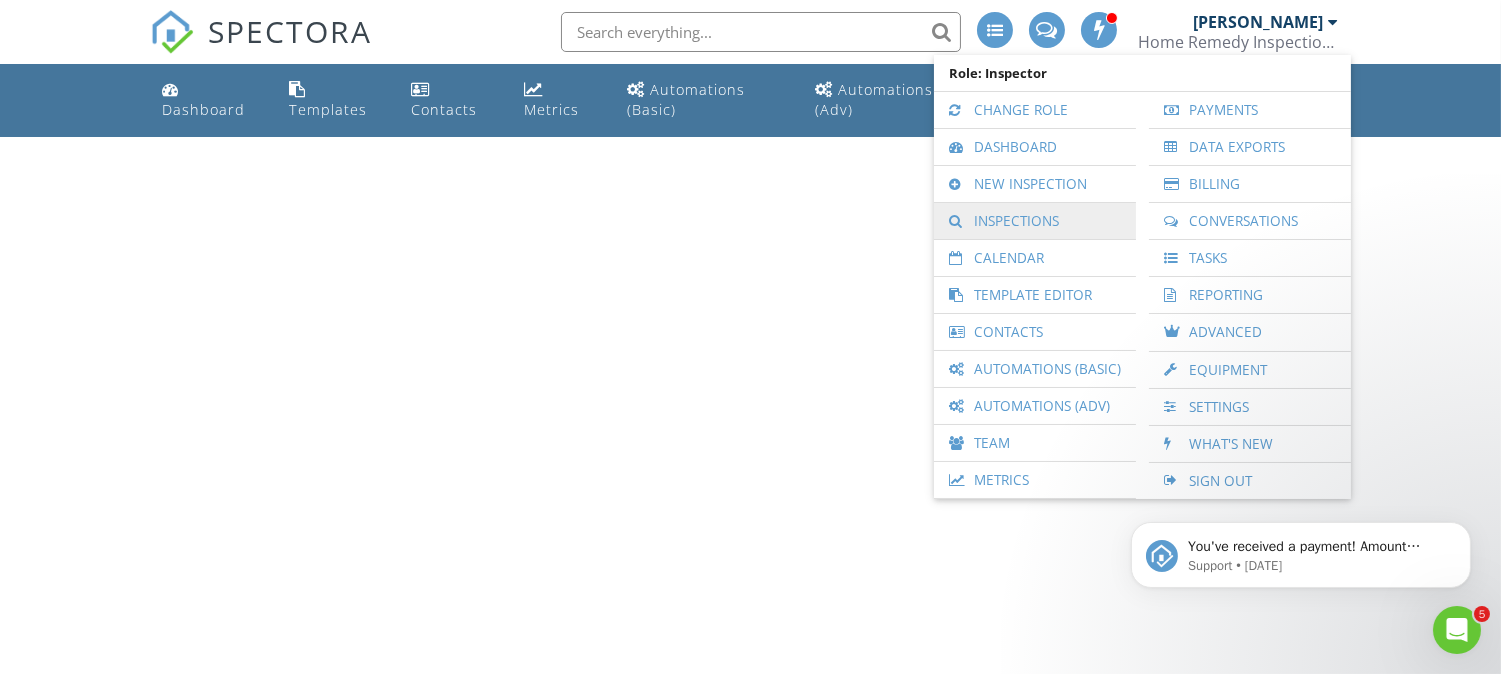 click on "Inspections" at bounding box center [1035, 221] 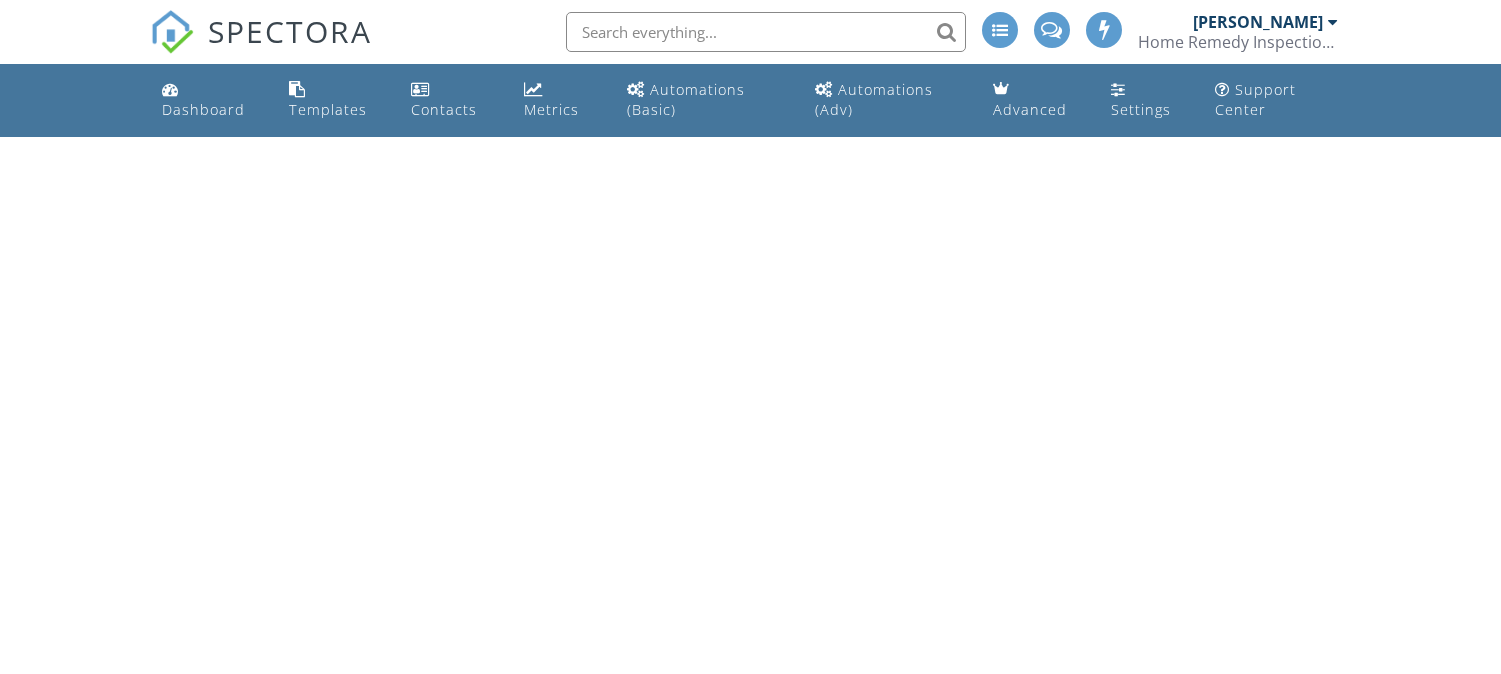 scroll, scrollTop: 0, scrollLeft: 0, axis: both 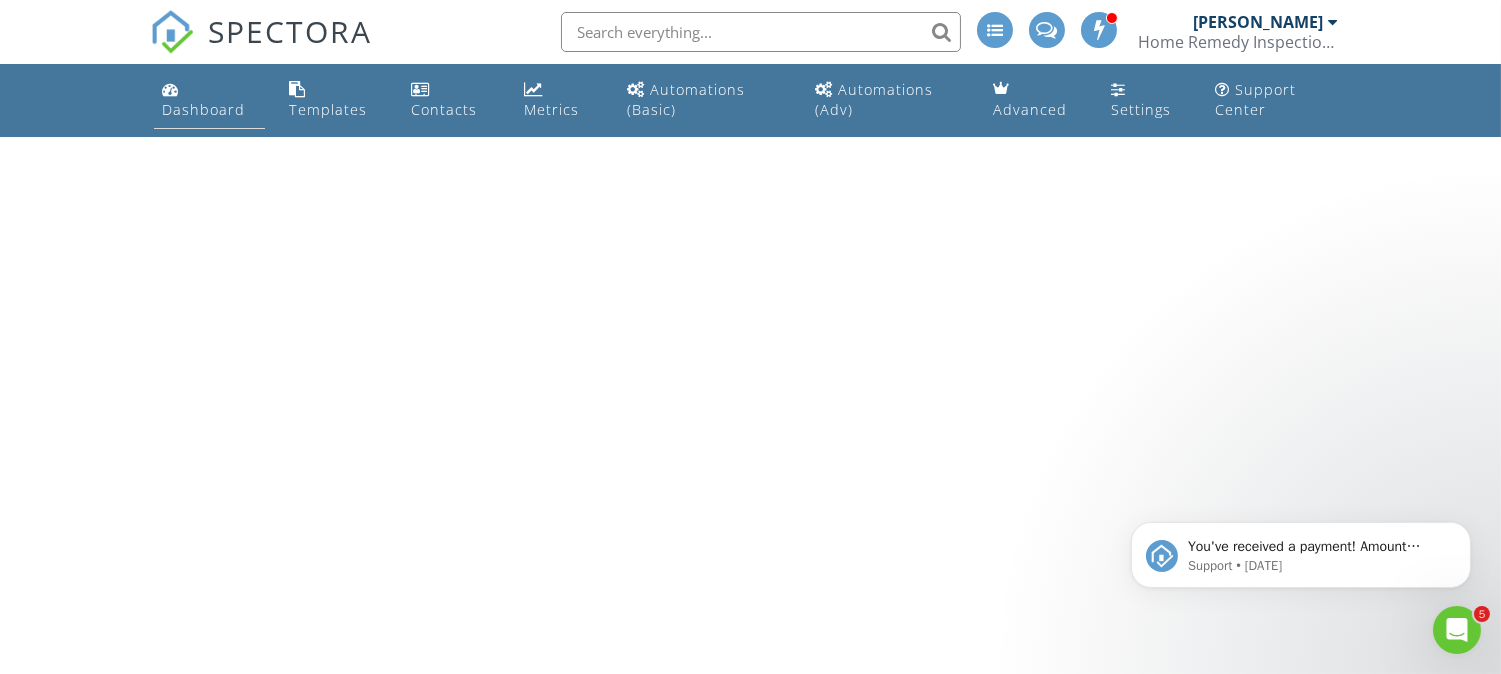 click on "Dashboard" at bounding box center [203, 109] 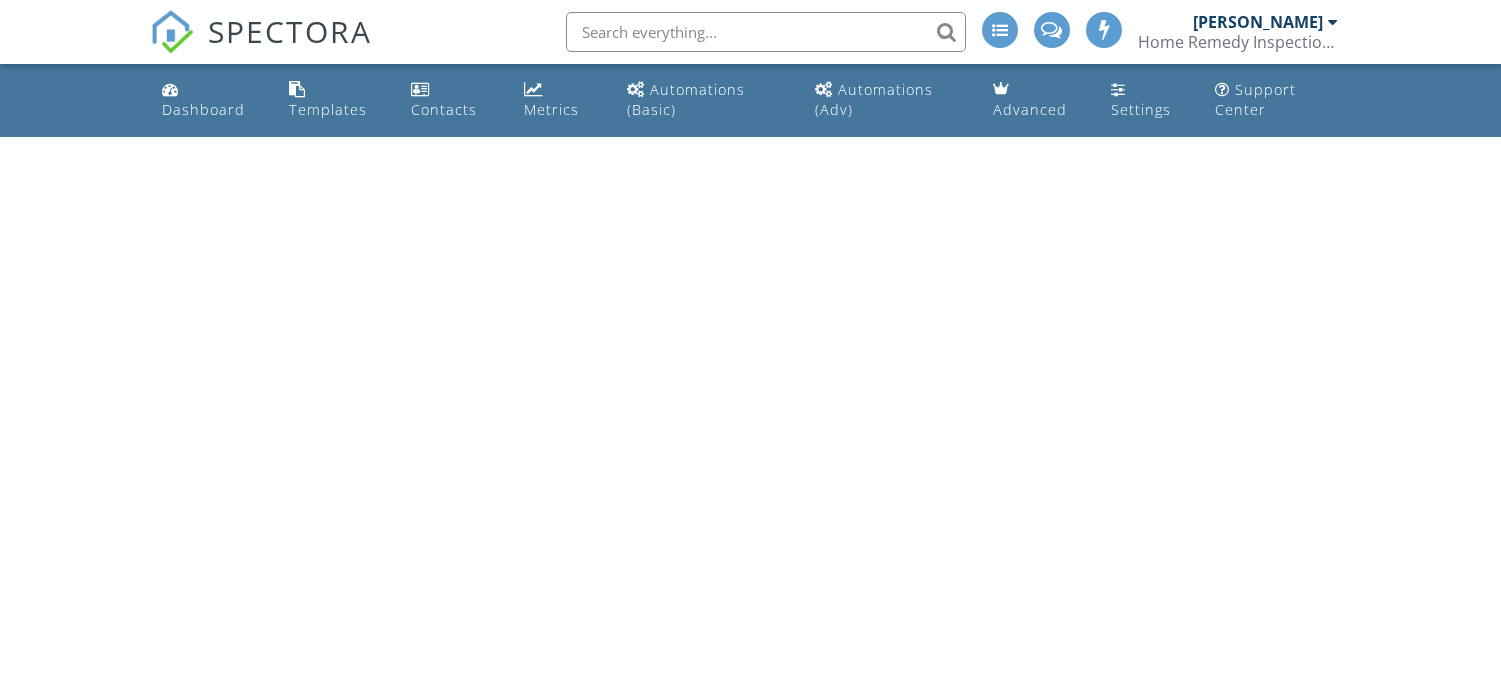 scroll, scrollTop: 0, scrollLeft: 0, axis: both 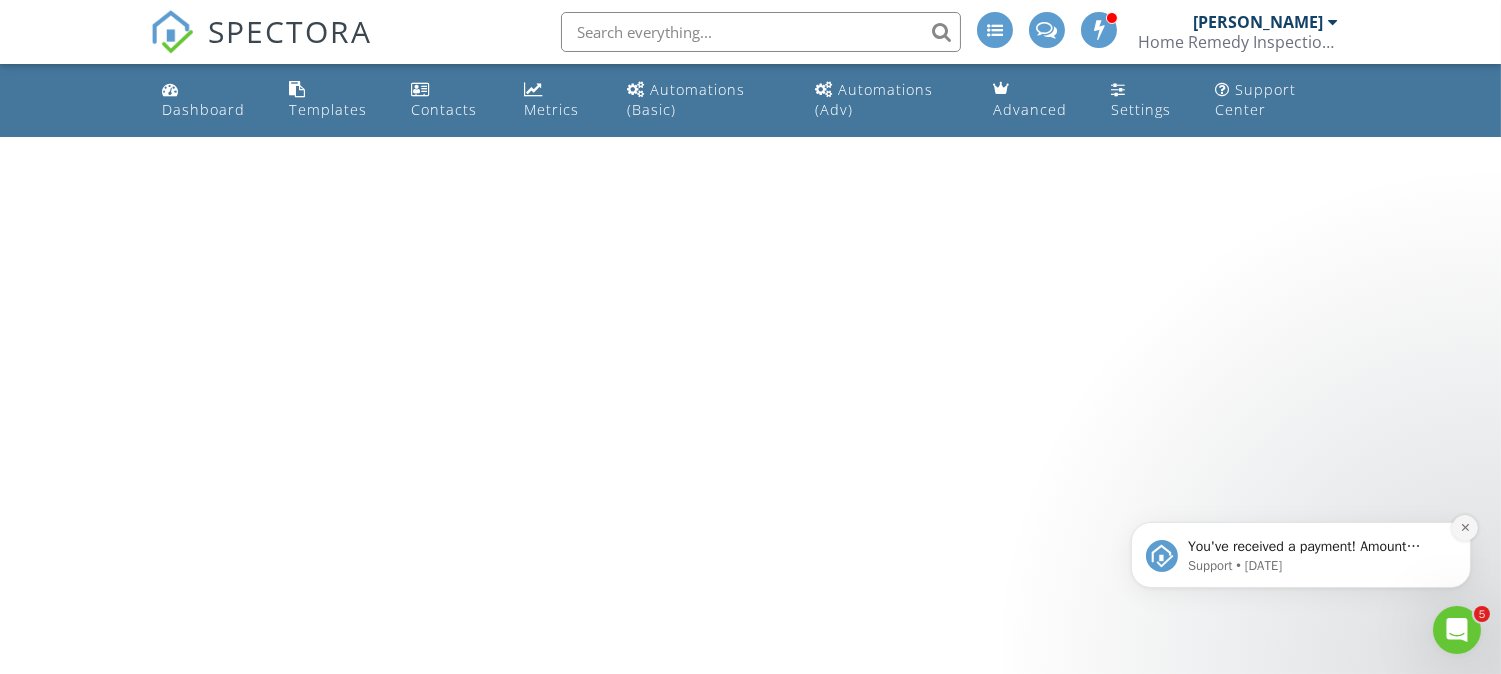 click 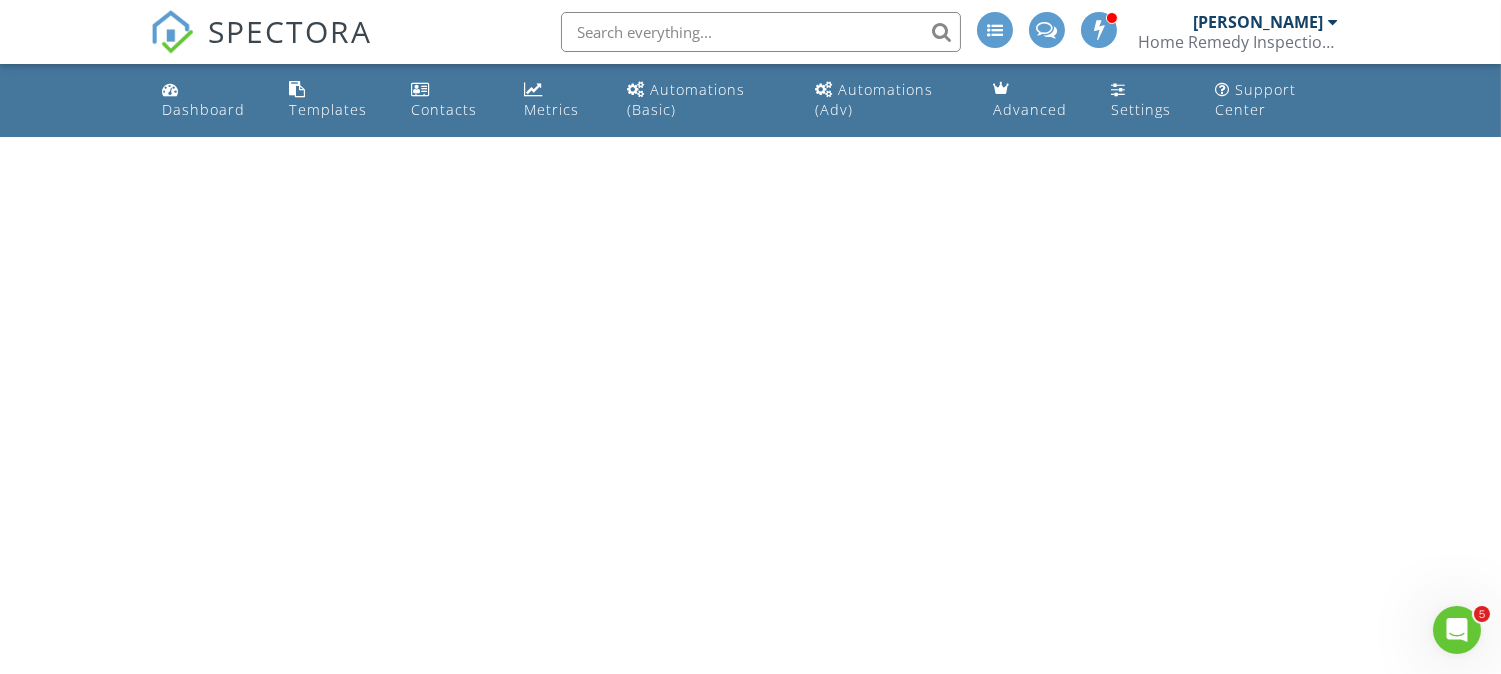 click on "SPECTORA
David Allen
Home Remedy Inspection Services
Role:
Inspector
Change Role
Dashboard
New Inspection
Inspections
Calendar
Template Editor
Contacts
Automations (Basic)
Automations (Adv)
Team
Metrics
Payments
Data Exports
Billing
Conversations
Tasks
Reporting
Advanced
Equipment
Settings
What's New
Sign Out
Change Active Role
Your account has more than one possible role. Please choose how you'd like to view the site:
Company/Agency
City
Role
Dashboard
Templates
Contacts
Metrics
Automations (Basic)
Automations (Adv)
Advanced
Settings
Support Center" at bounding box center [750, 68] 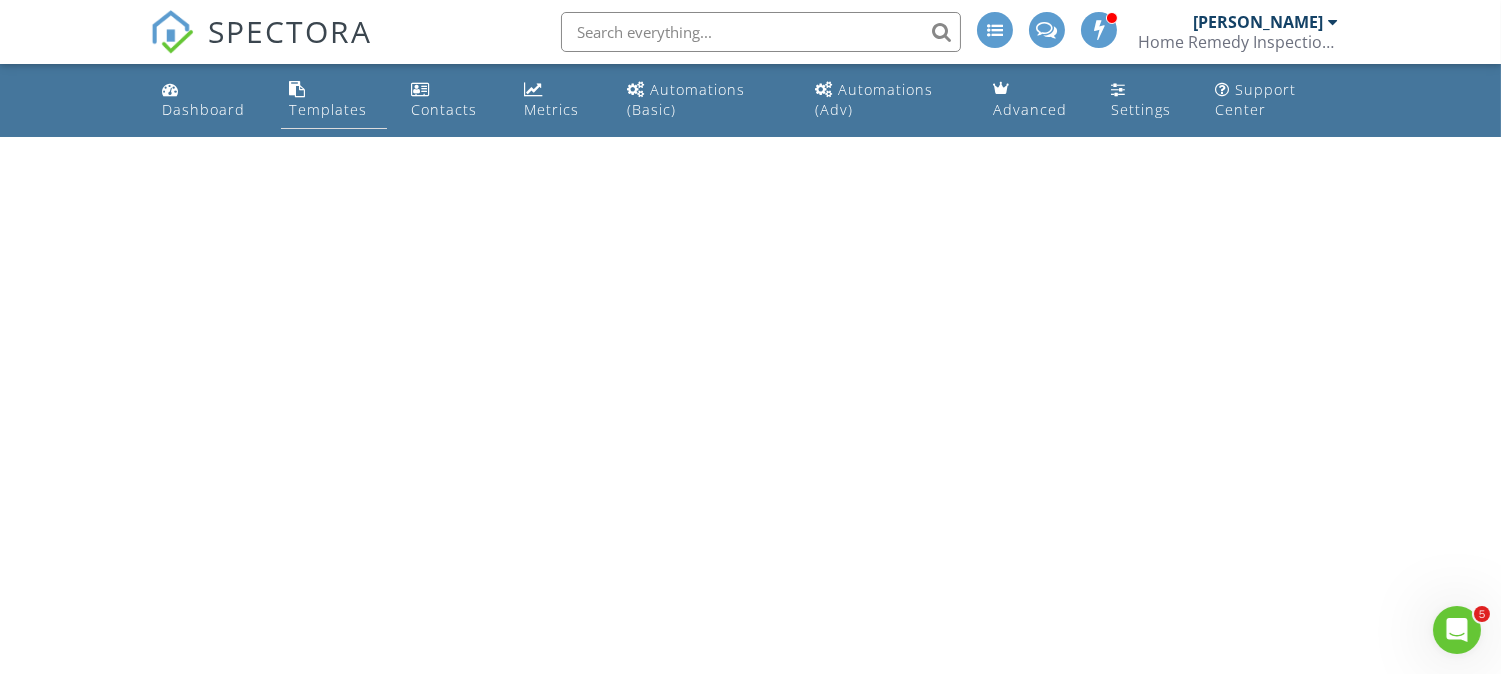 click on "Templates" at bounding box center [334, 100] 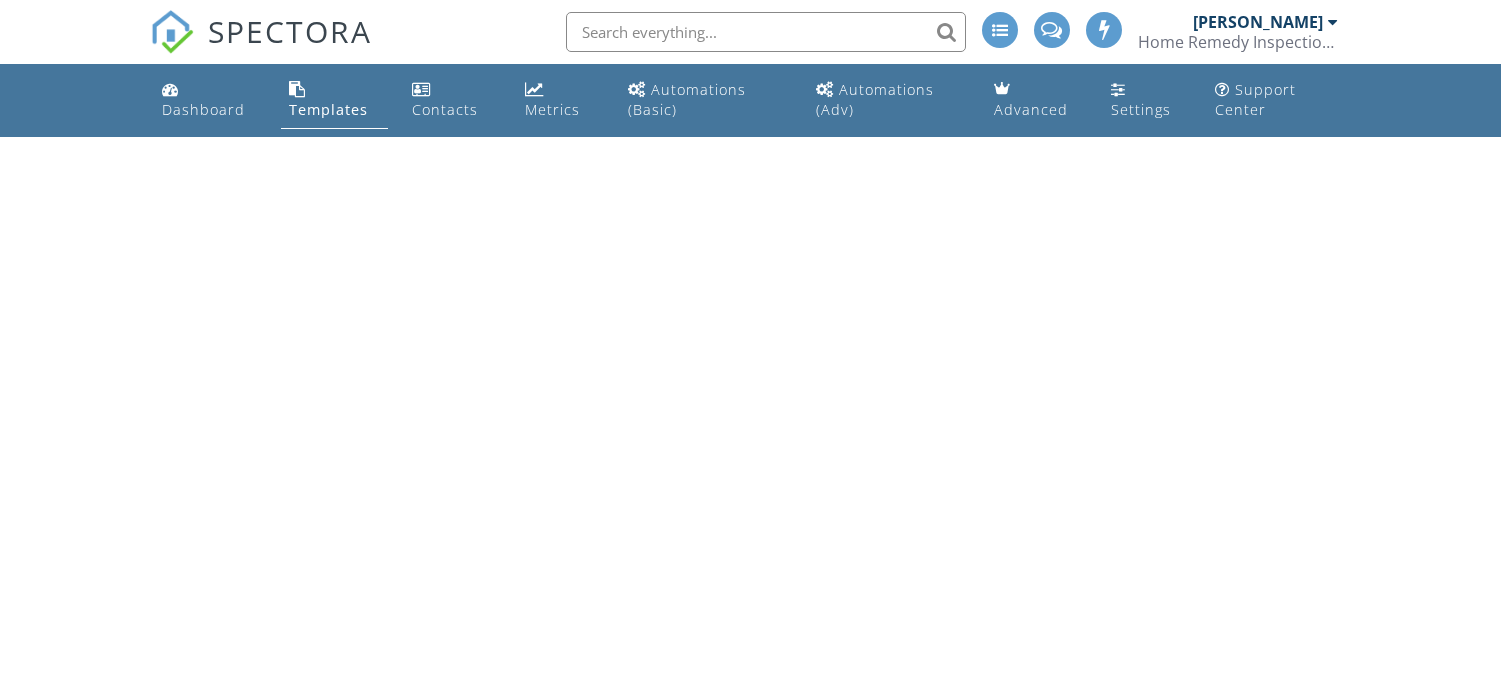 scroll, scrollTop: 0, scrollLeft: 0, axis: both 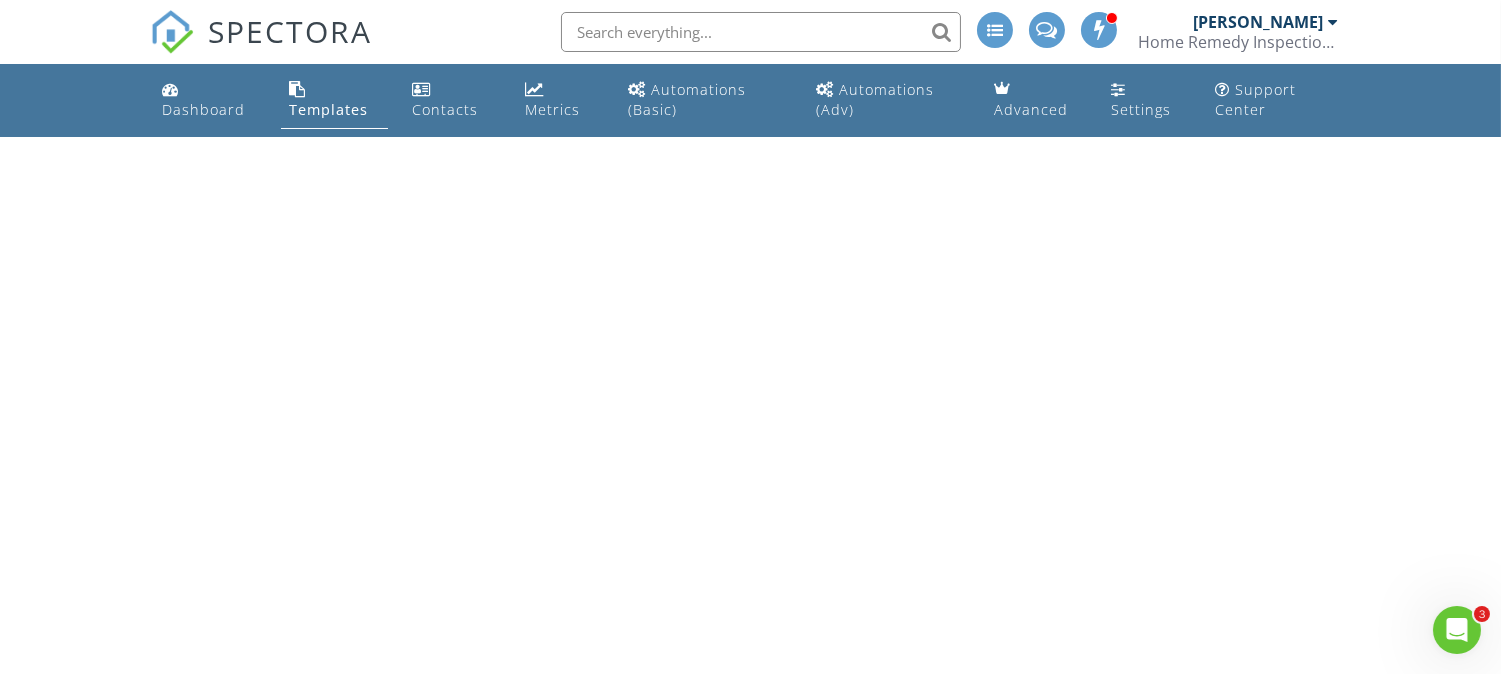 click on "SPECTORA
[PERSON_NAME]
Home Remedy Inspection Services
Role:
Inspector
Change Role
Dashboard
New Inspection
Inspections
Calendar
Template Editor
Contacts
Automations (Basic)
Automations (Adv)
Team
Metrics
Payments
Data Exports
Billing
Conversations
Tasks
Reporting
Advanced
Equipment
Settings
What's New
Sign Out
Change Active Role
Your account has more than one possible role. Please choose how you'd like to view the site:
Company/Agency
City
Role
Dashboard
Templates
Contacts
Metrics
Automations (Basic)
Automations (Adv)
Advanced
Settings
Support Center" at bounding box center (750, 68) 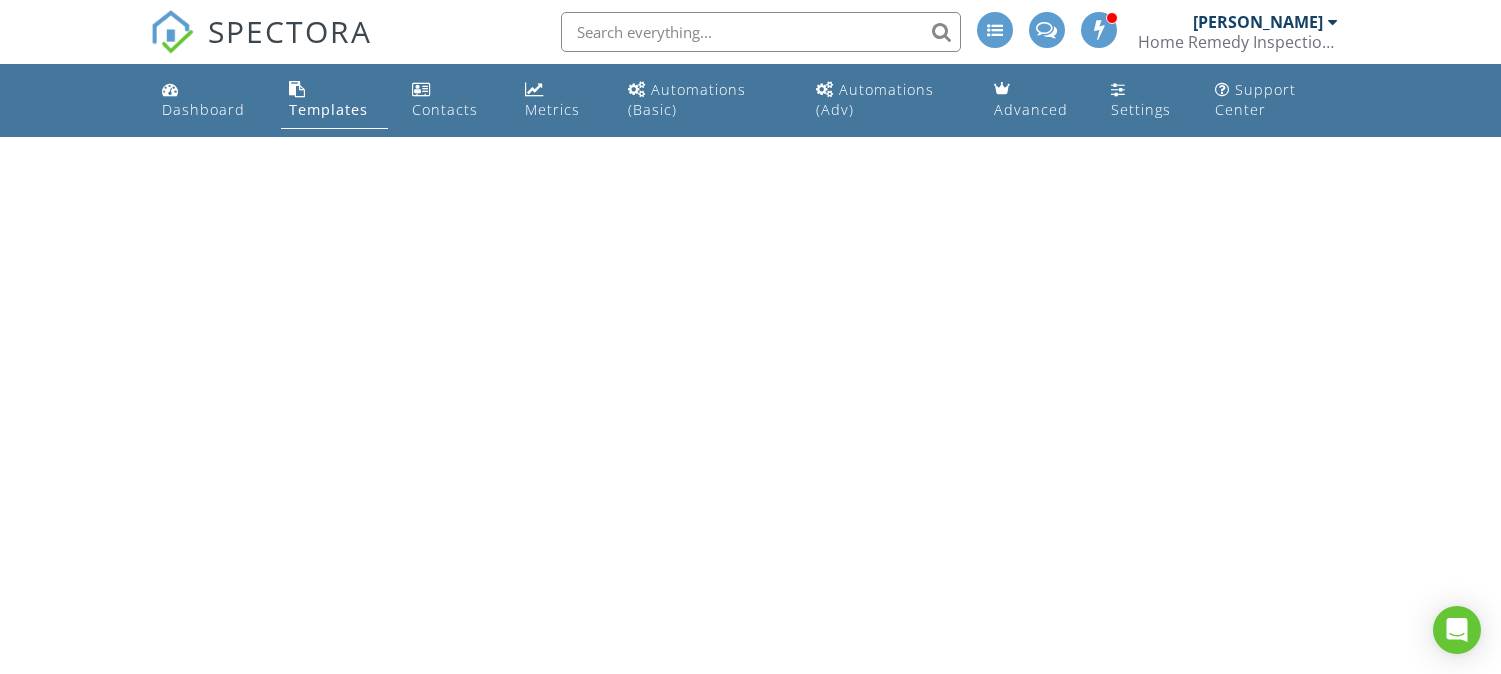 scroll, scrollTop: 0, scrollLeft: 0, axis: both 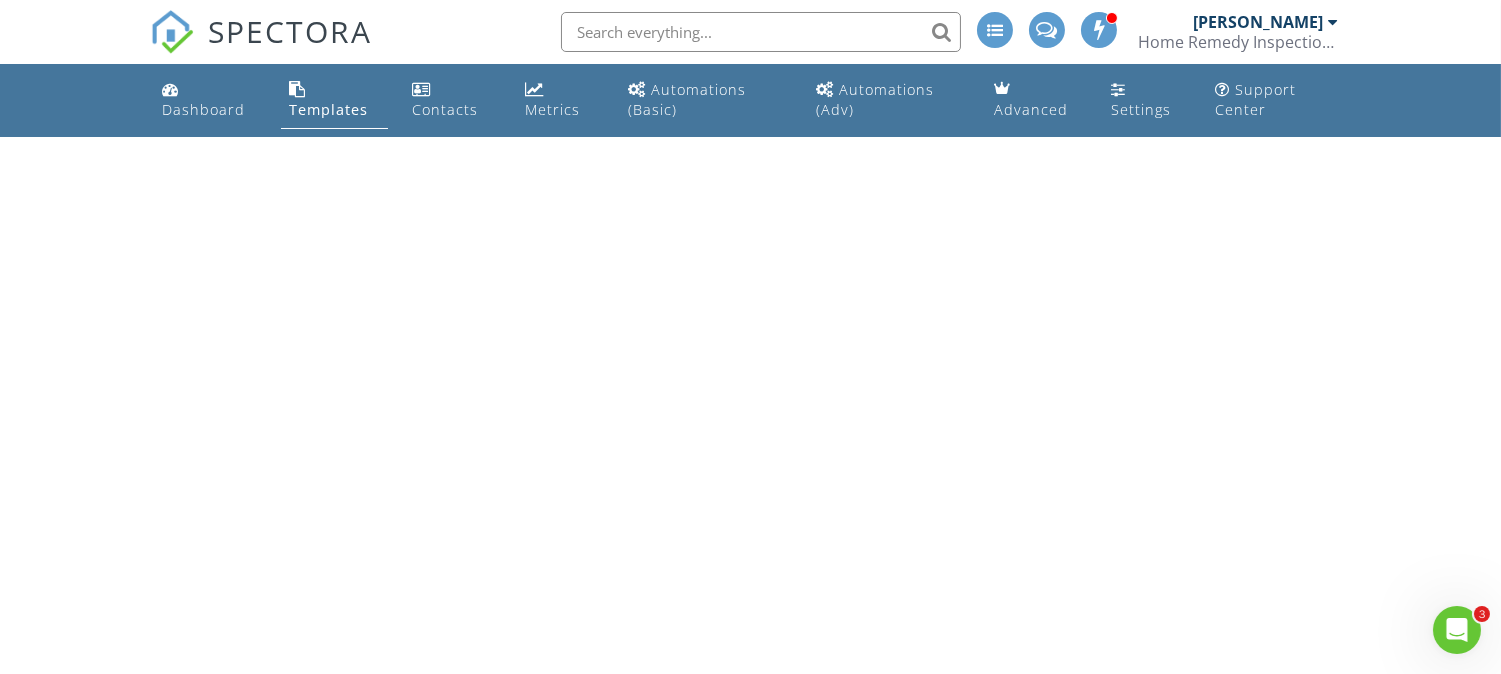 click at bounding box center (1100, 29) 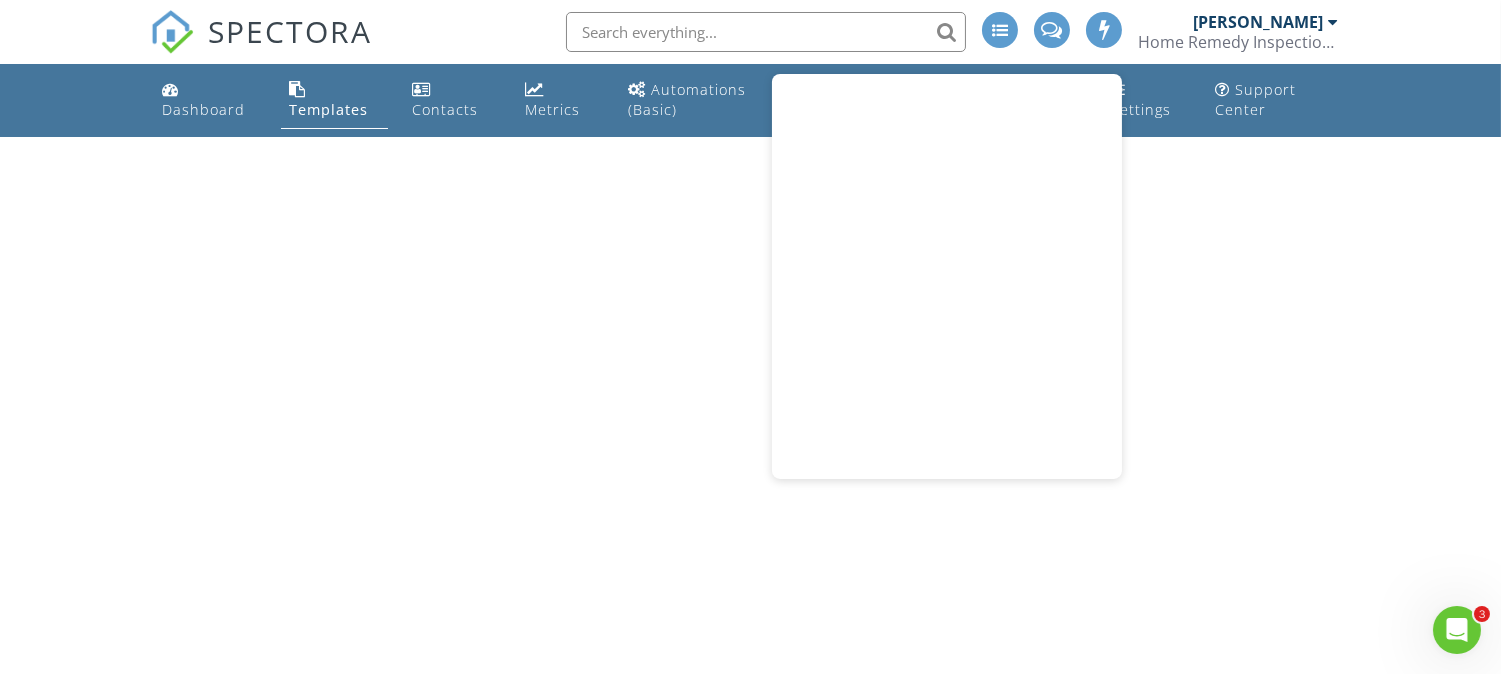 click on "SPECTORA
[PERSON_NAME]
Home Remedy Inspection Services
Role:
Inspector
Change Role
Dashboard
New Inspection
Inspections
Calendar
Template Editor
Contacts
Automations (Basic)
Automations (Adv)
Team
Metrics
Payments
Data Exports
Billing
Conversations
Tasks
Reporting
Advanced
Equipment
Settings
What's New
Sign Out
Change Active Role
Your account has more than one possible role. Please choose how you'd like to view the site:
Company/Agency
City
Role
Dashboard
Templates
Contacts
Metrics
Automations (Basic)
Automations (Adv)
Advanced
Settings
Support Center" at bounding box center [750, 68] 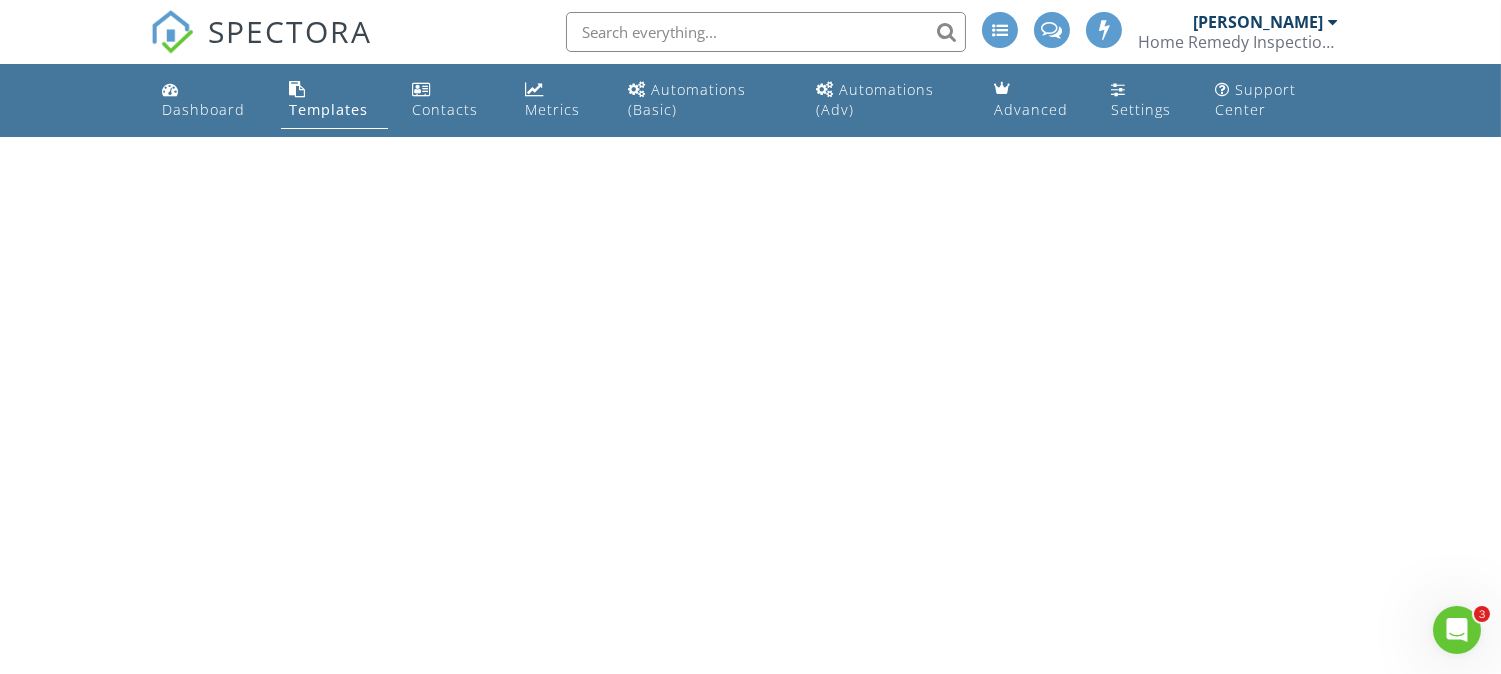 click 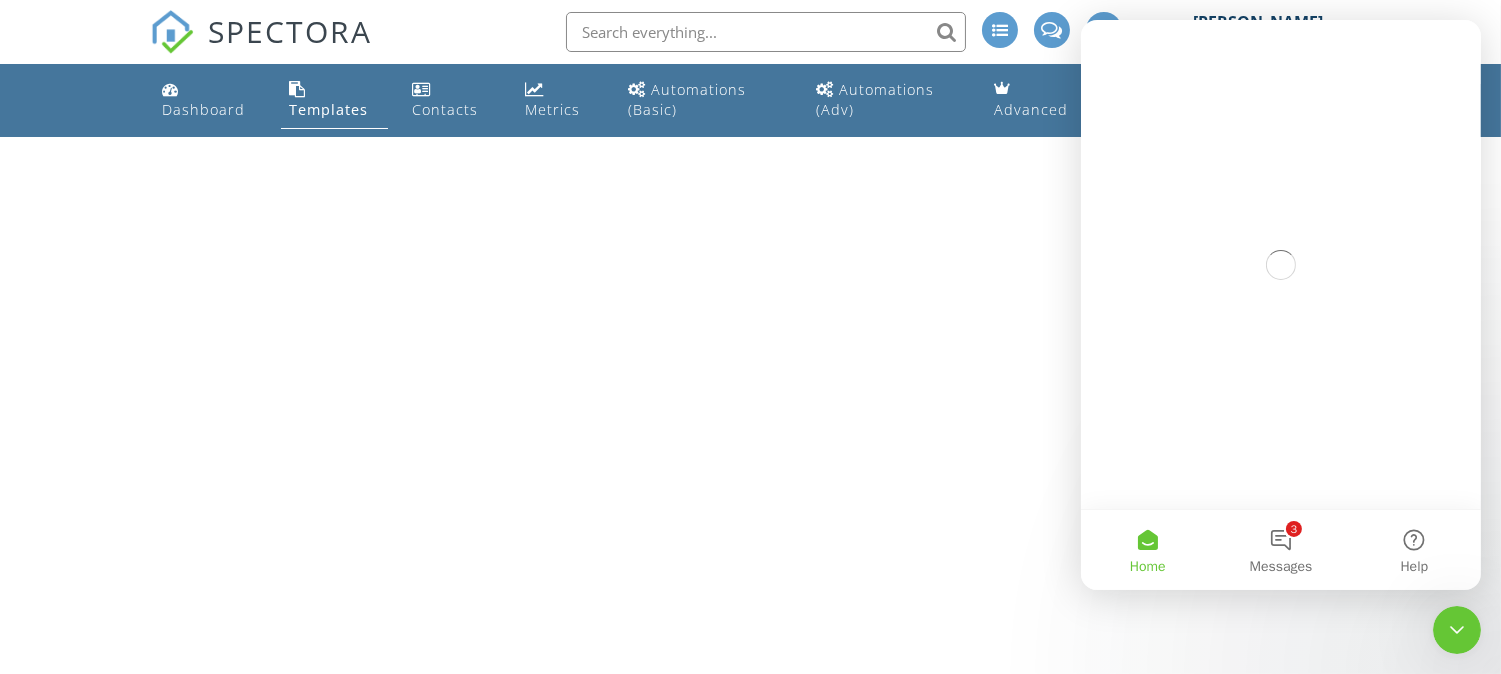 scroll, scrollTop: 0, scrollLeft: 0, axis: both 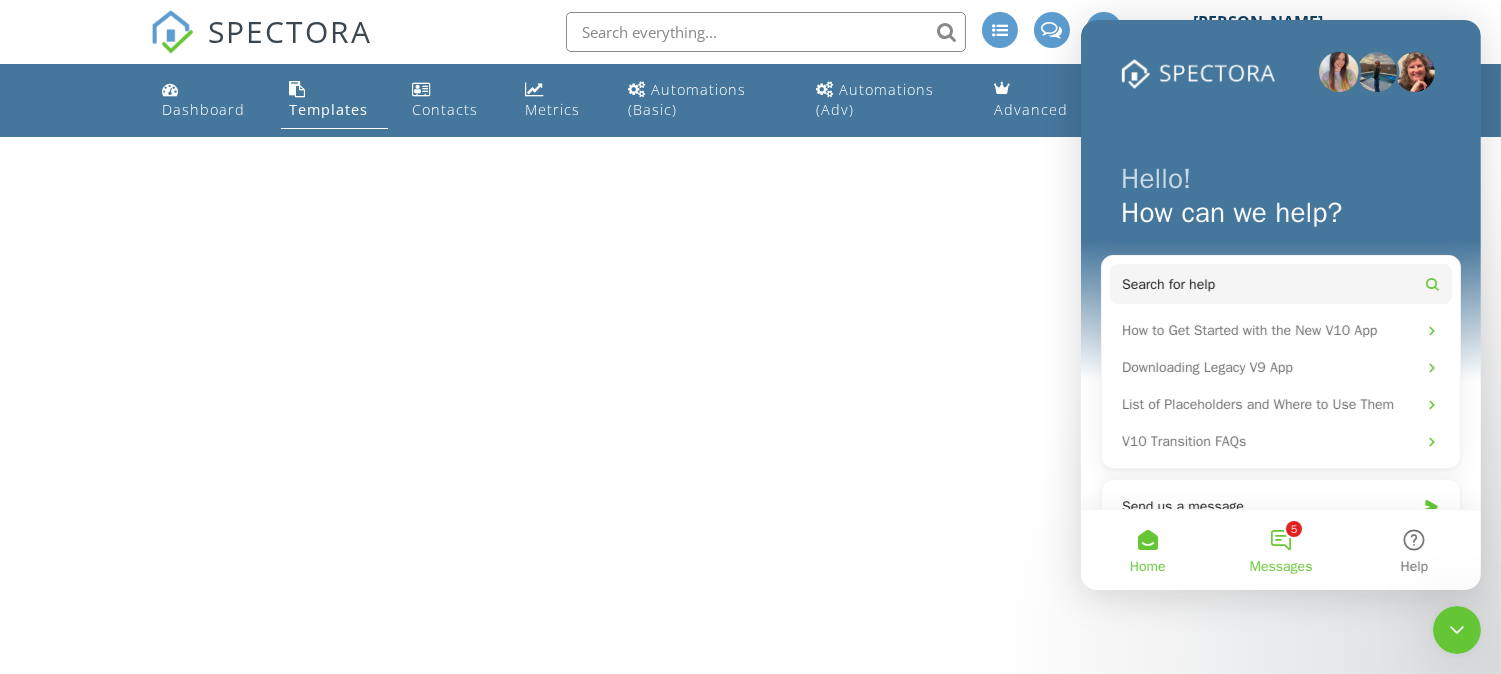 click on "5 Messages" at bounding box center [1279, 550] 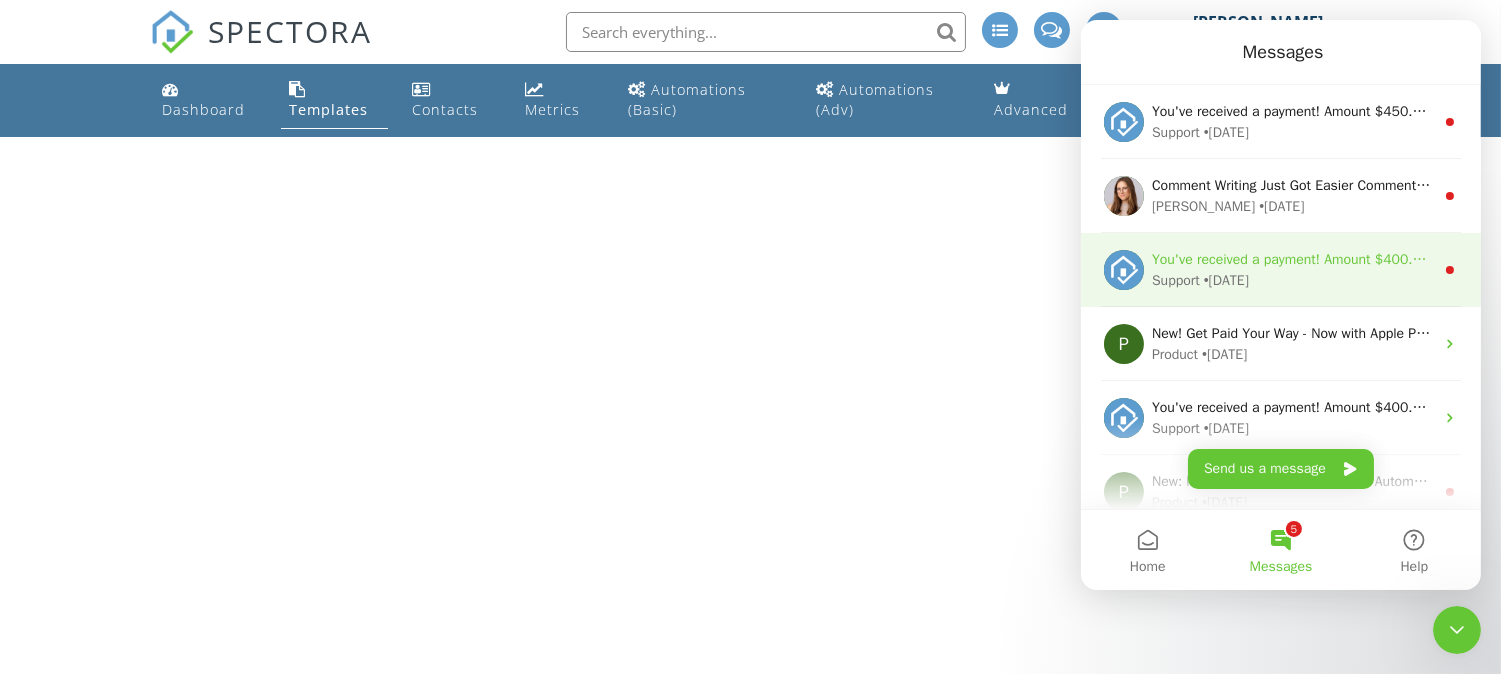 click on "Support •  1w ago" at bounding box center [1292, 280] 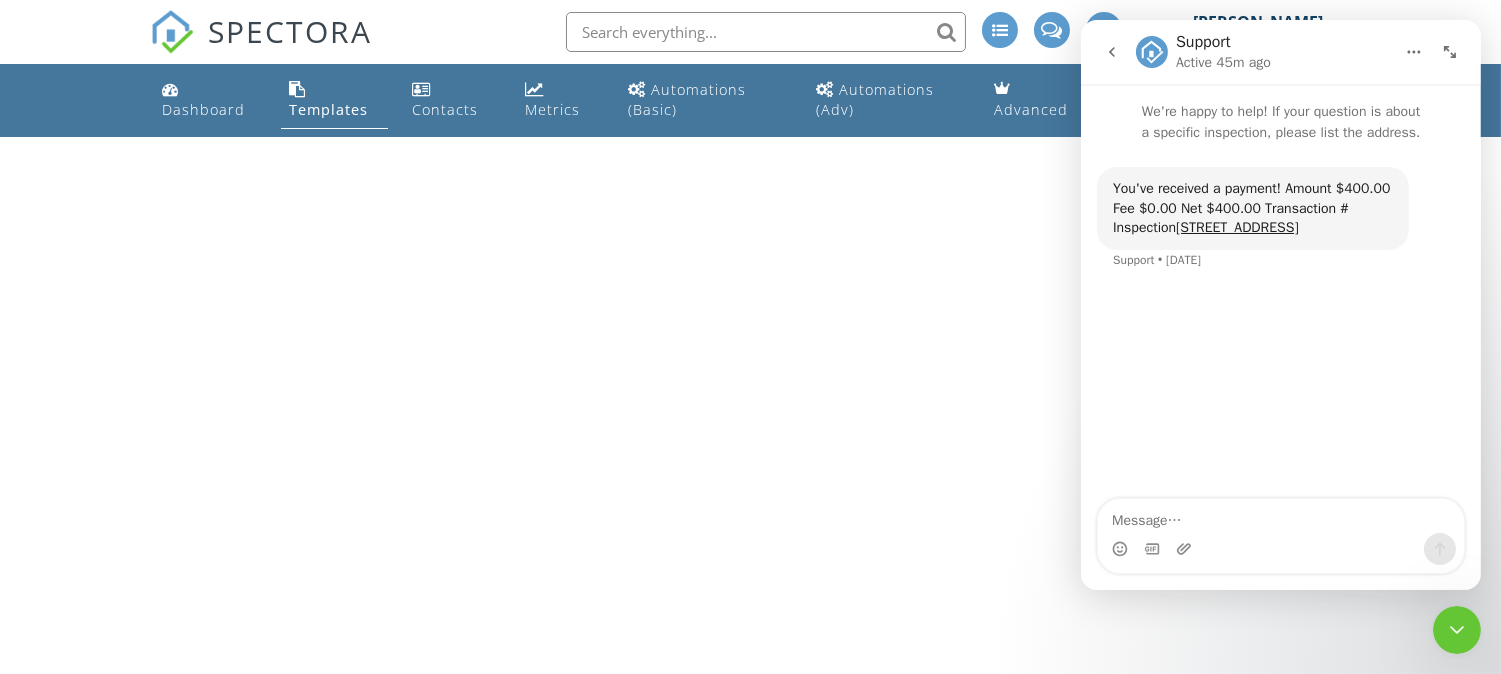 click 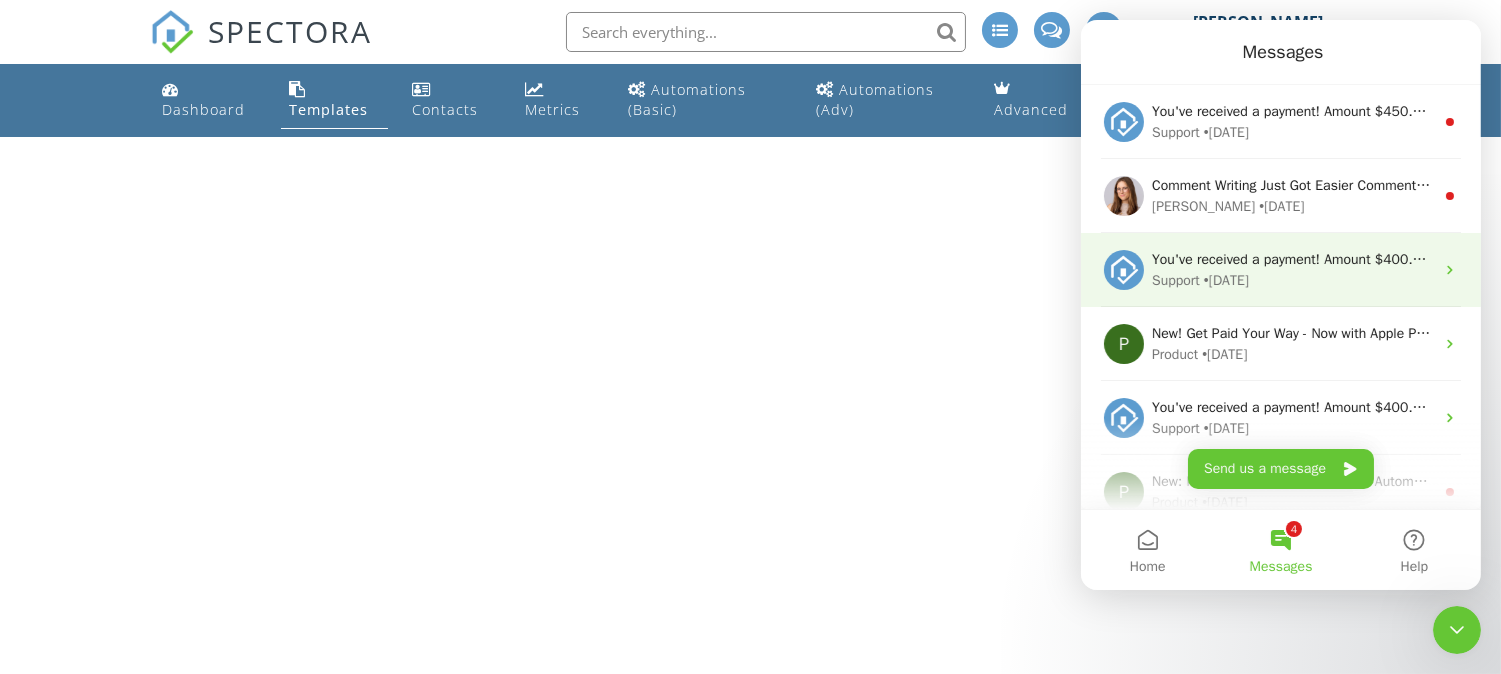 scroll, scrollTop: 0, scrollLeft: 0, axis: both 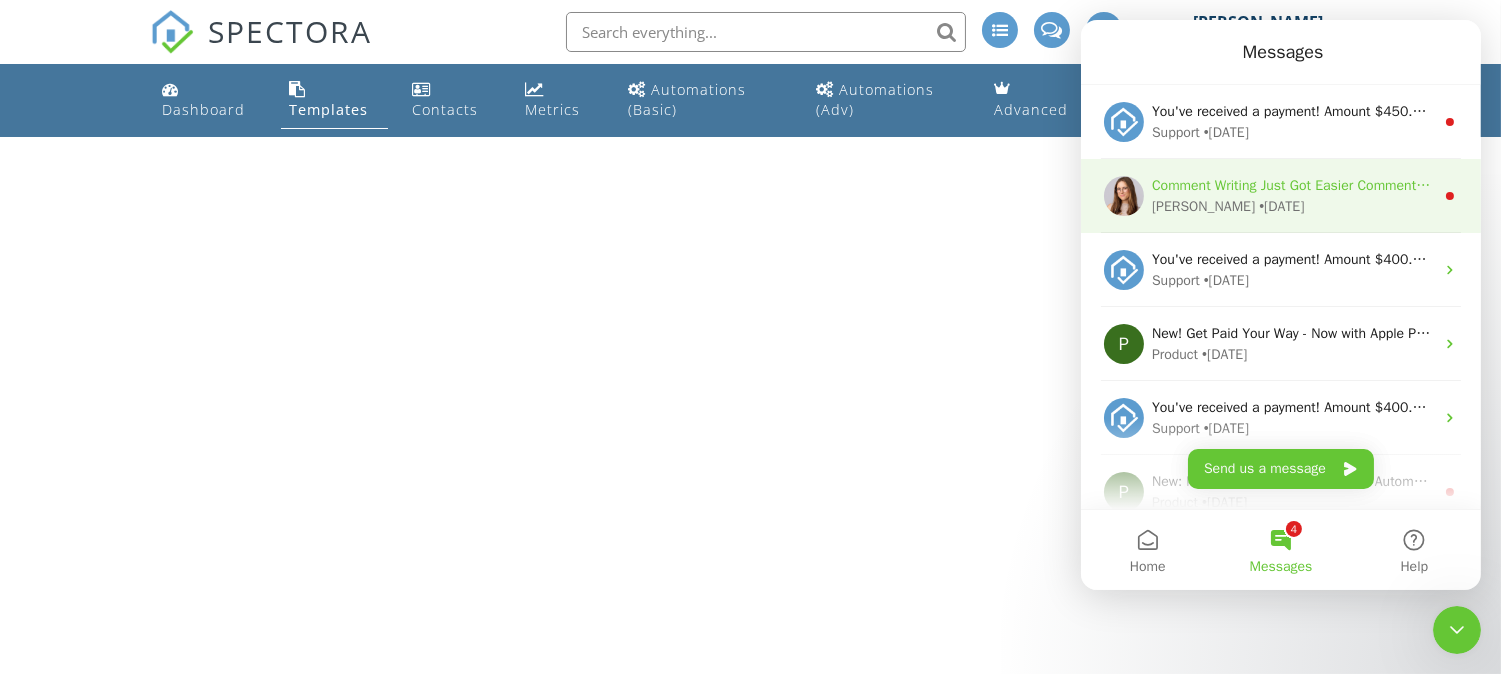 click on "Comment Writing Just Got Easier  Comment Assist, your first AI-powered tool in Spectora, is now live in the Template Editor!  Quickly generate clear, polished, agent and buyer-friendly comments in seconds." at bounding box center [1777, 185] 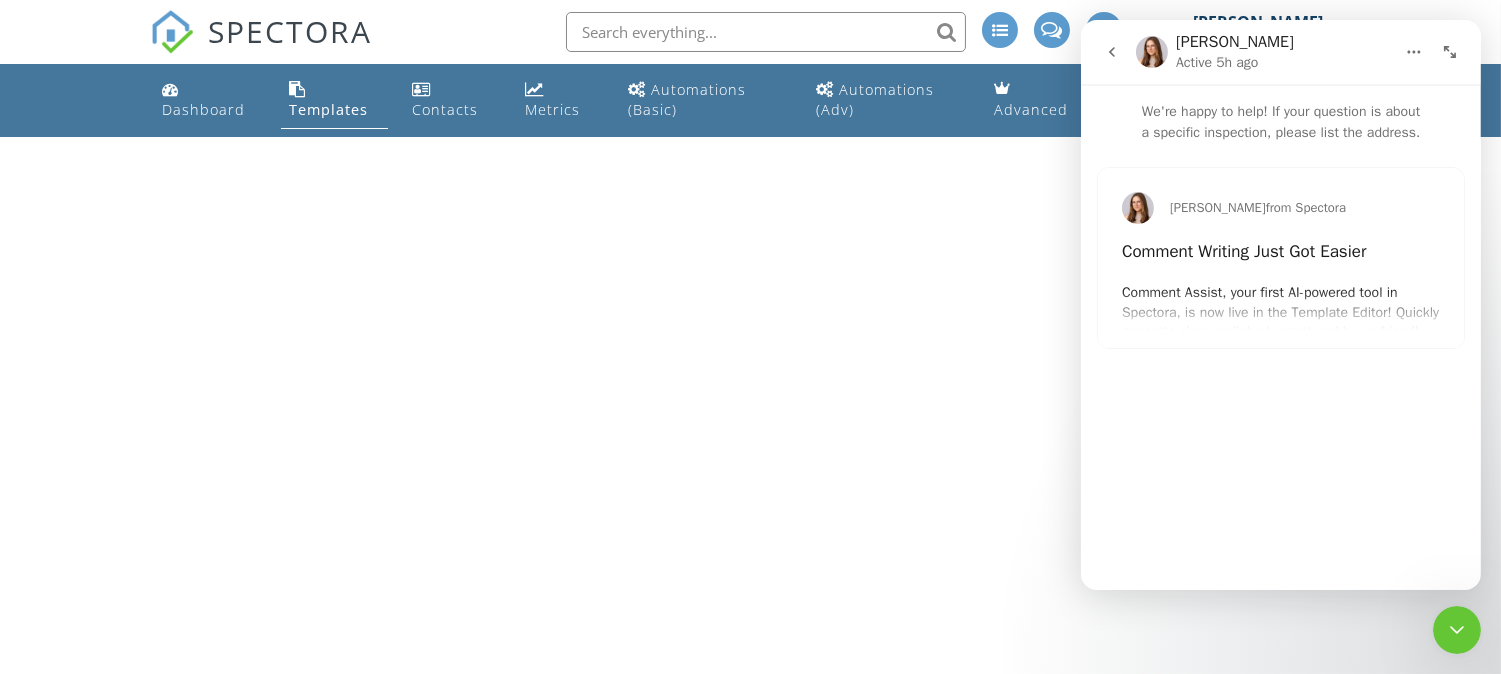 click 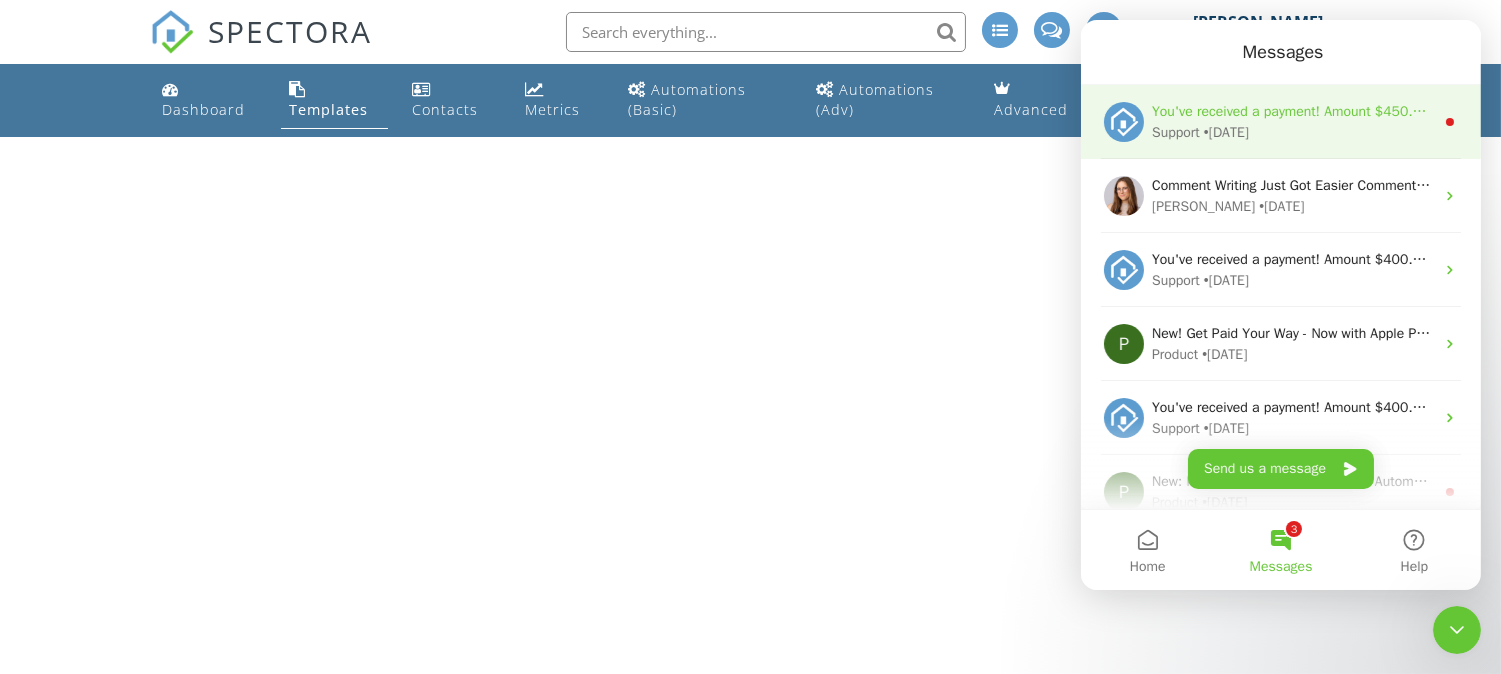 scroll, scrollTop: 0, scrollLeft: 0, axis: both 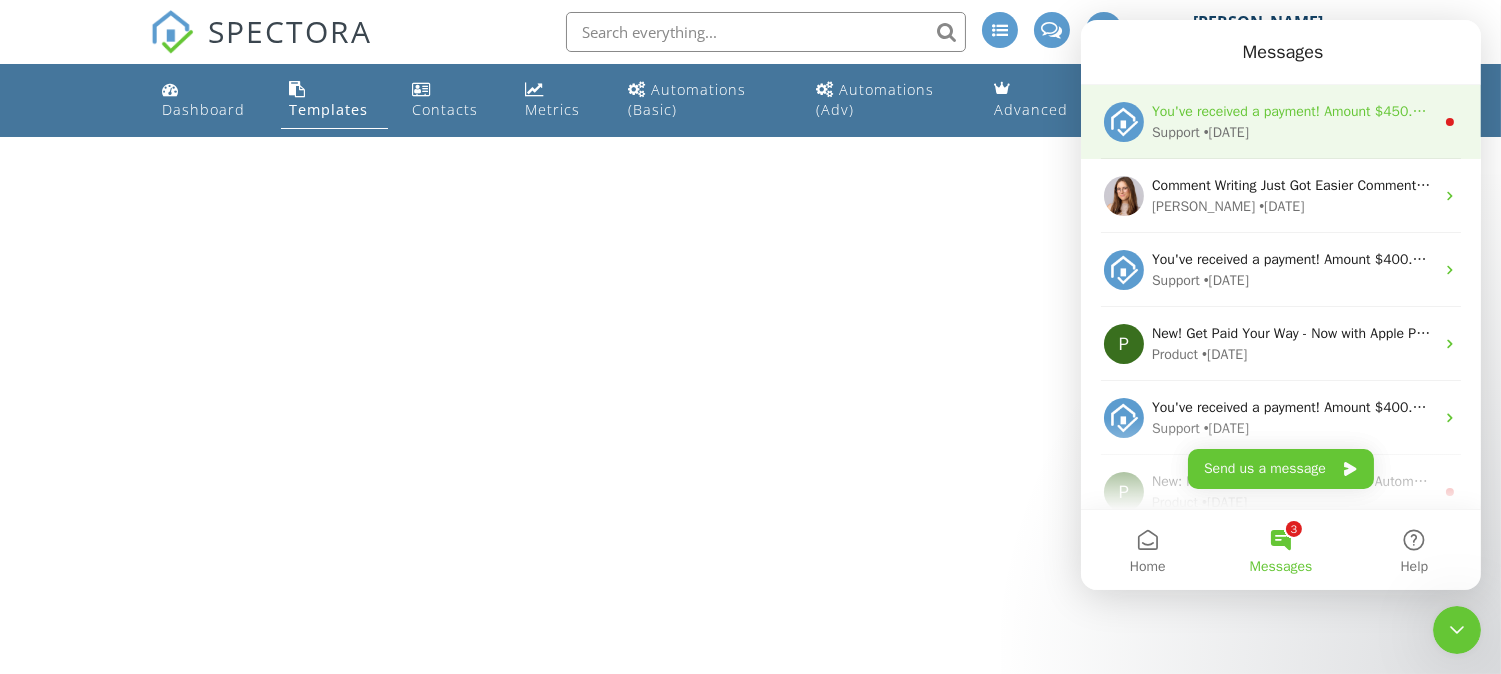click on "•  6d ago" at bounding box center [1225, 132] 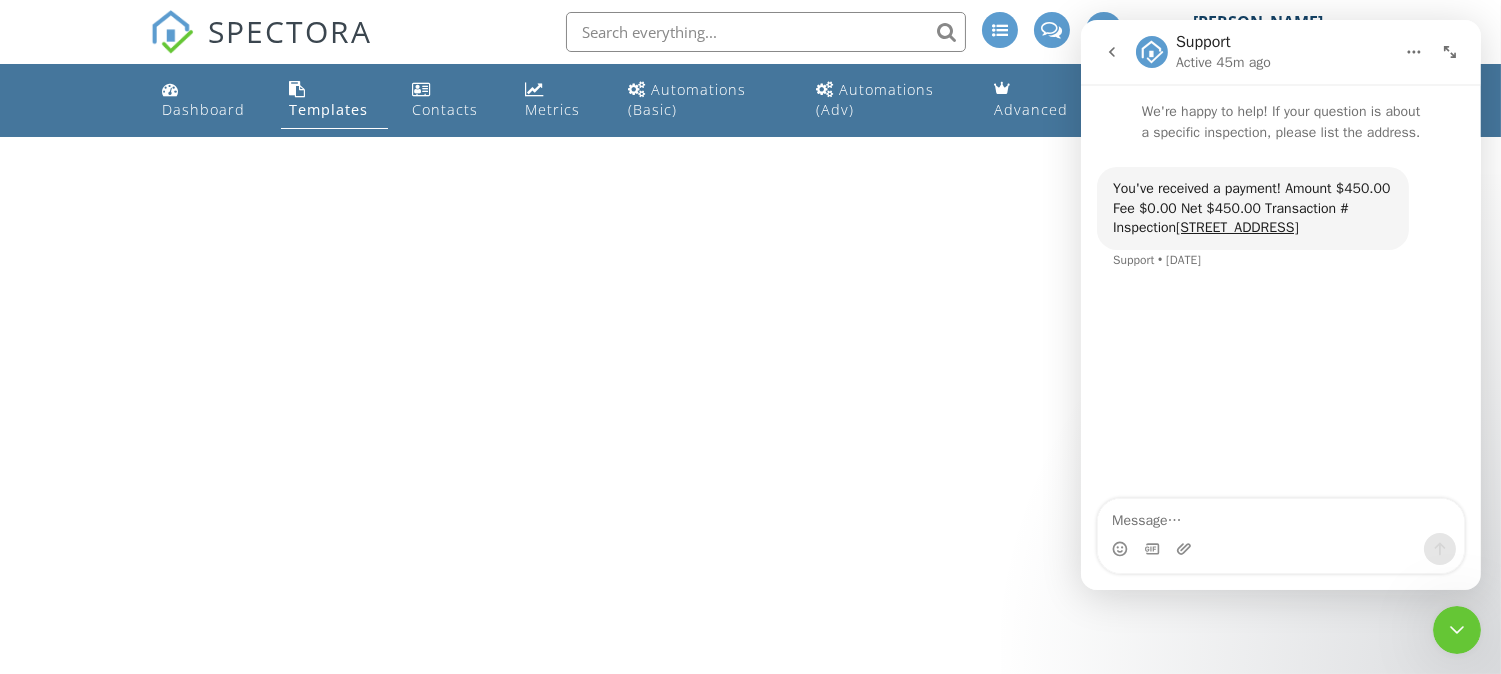 click 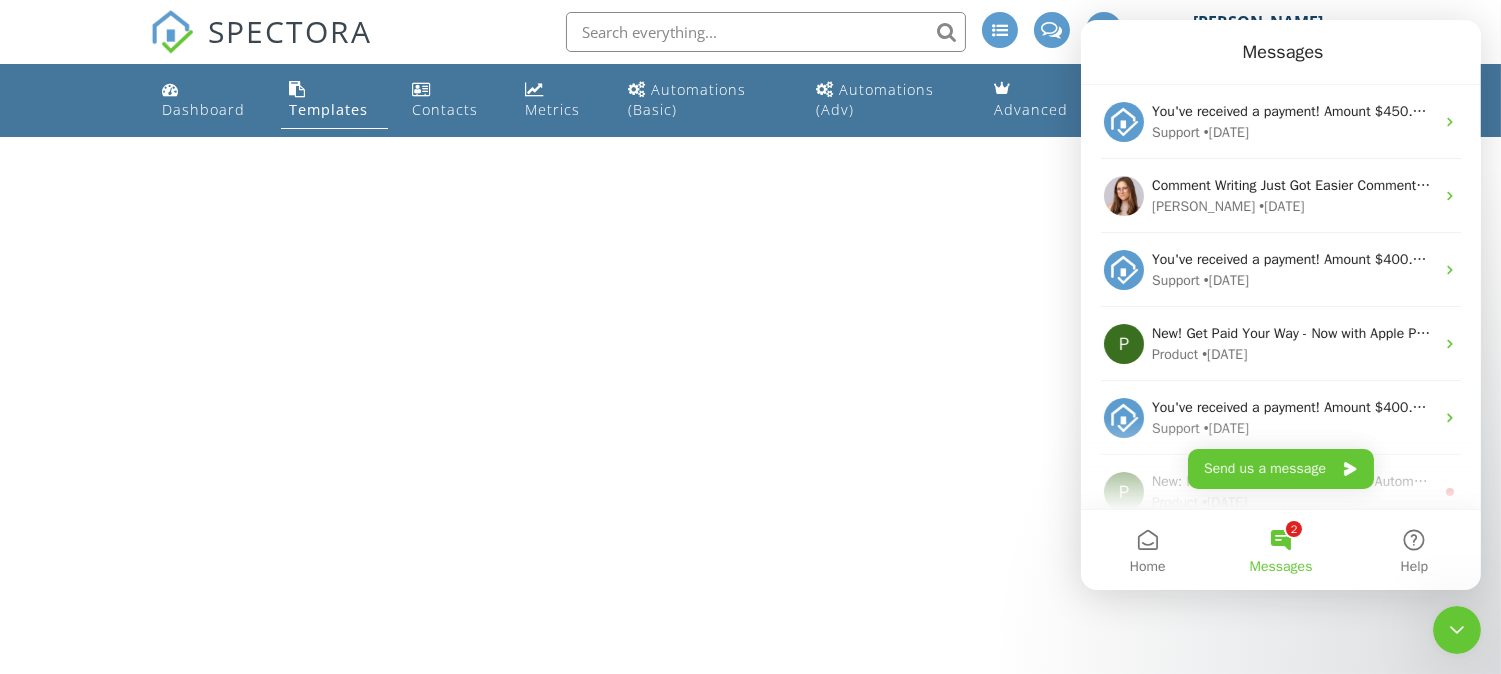 scroll, scrollTop: 96, scrollLeft: 0, axis: vertical 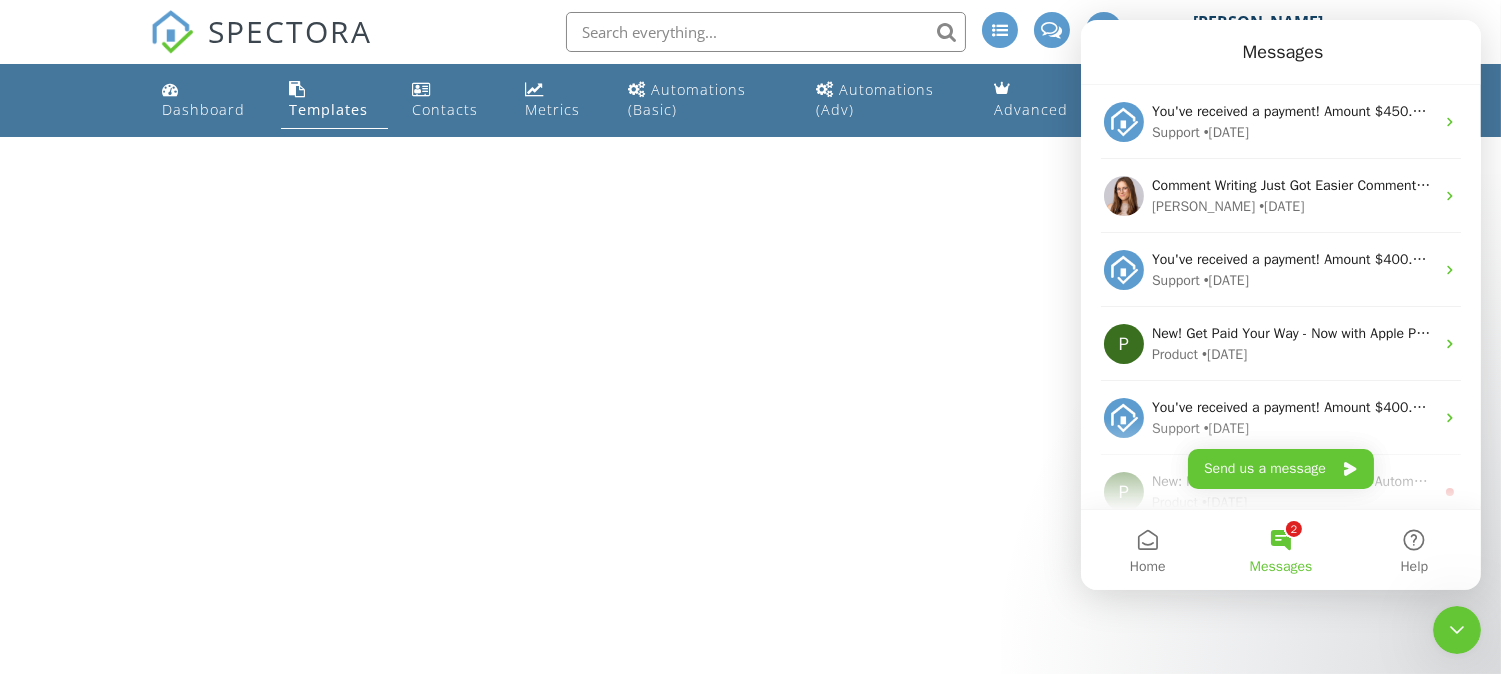 click on "SPECTORA
[PERSON_NAME]
Home Remedy Inspection Services
Role:
Inspector
Change Role
Dashboard
New Inspection
Inspections
Calendar
Template Editor
Contacts
Automations (Basic)
Automations (Adv)
Team
Metrics
Payments
Data Exports
Billing
Conversations
Tasks
Reporting
Advanced
Equipment
Settings
What's New
Sign Out
Change Active Role
Your account has more than one possible role. Please choose how you'd like to view the site:
Company/Agency
City
Role
Dashboard
Templates
Contacts
Metrics
Automations (Basic)
Automations (Adv)
Advanced
Settings
Support Center" at bounding box center (750, 68) 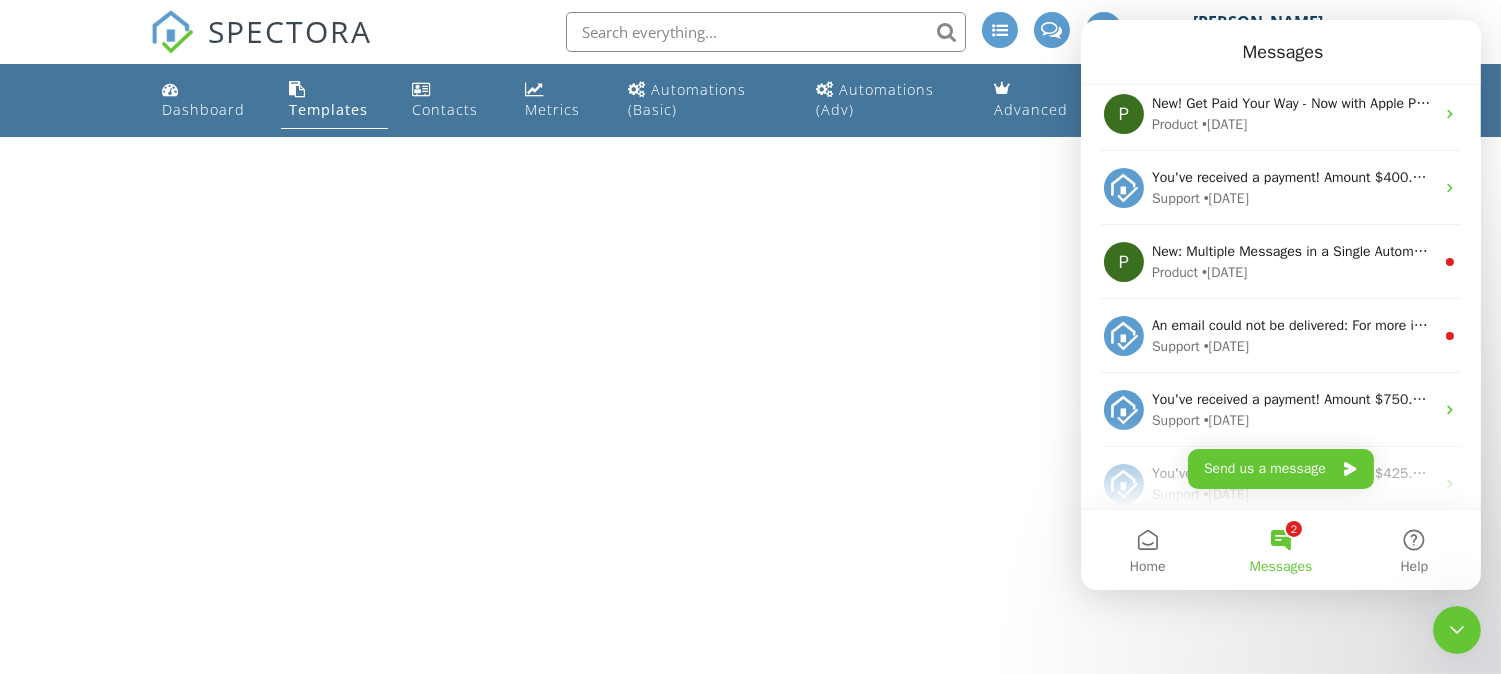 scroll, scrollTop: 396, scrollLeft: 0, axis: vertical 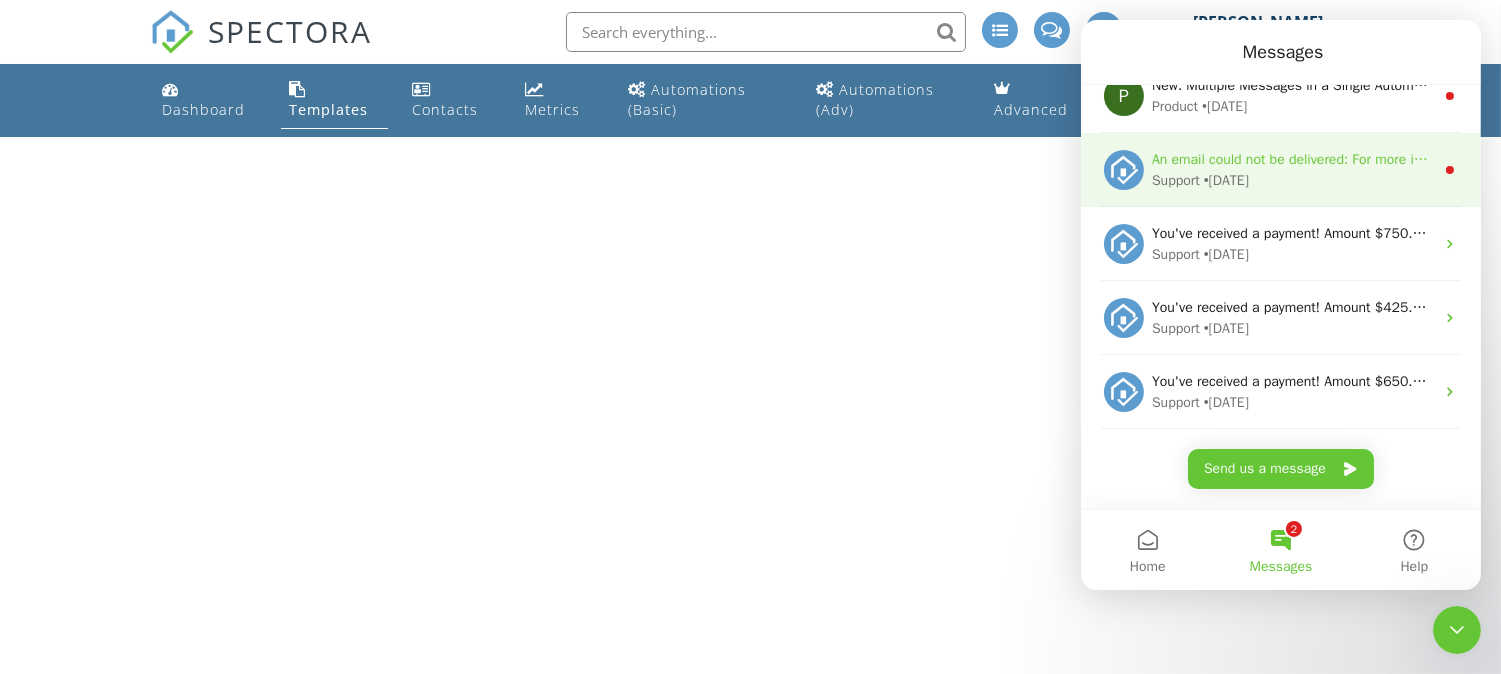 click on "An email could not be delivered:  For more information, view Why emails don't get delivered (Support Article)" at bounding box center (1479, 159) 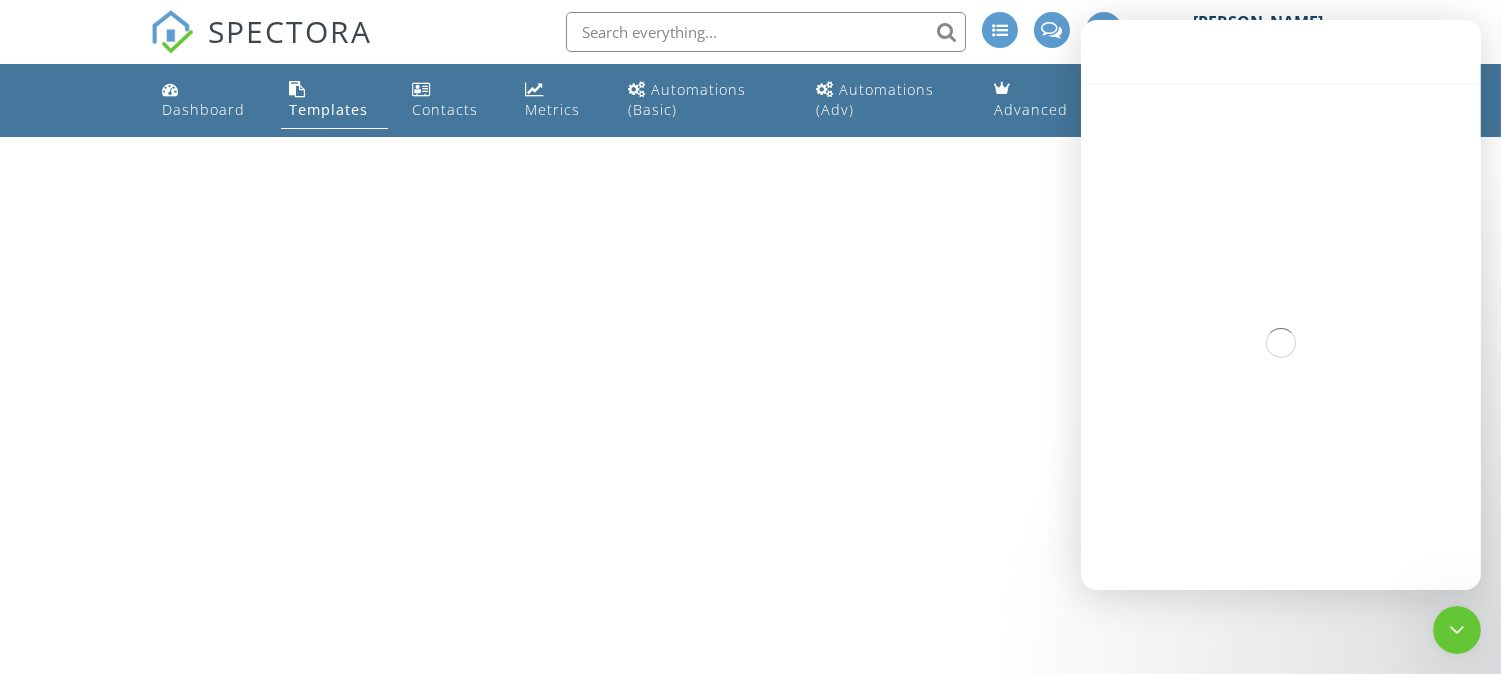 scroll, scrollTop: 315, scrollLeft: 0, axis: vertical 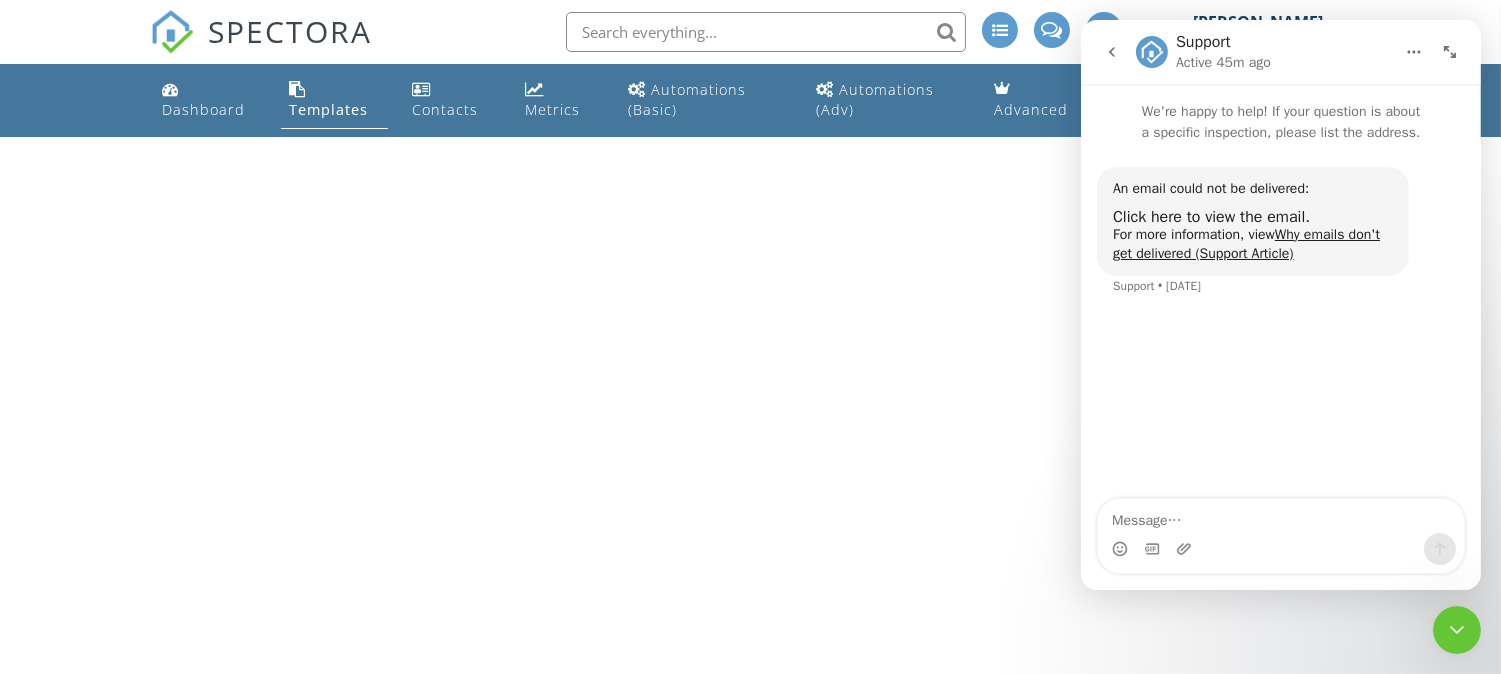 click 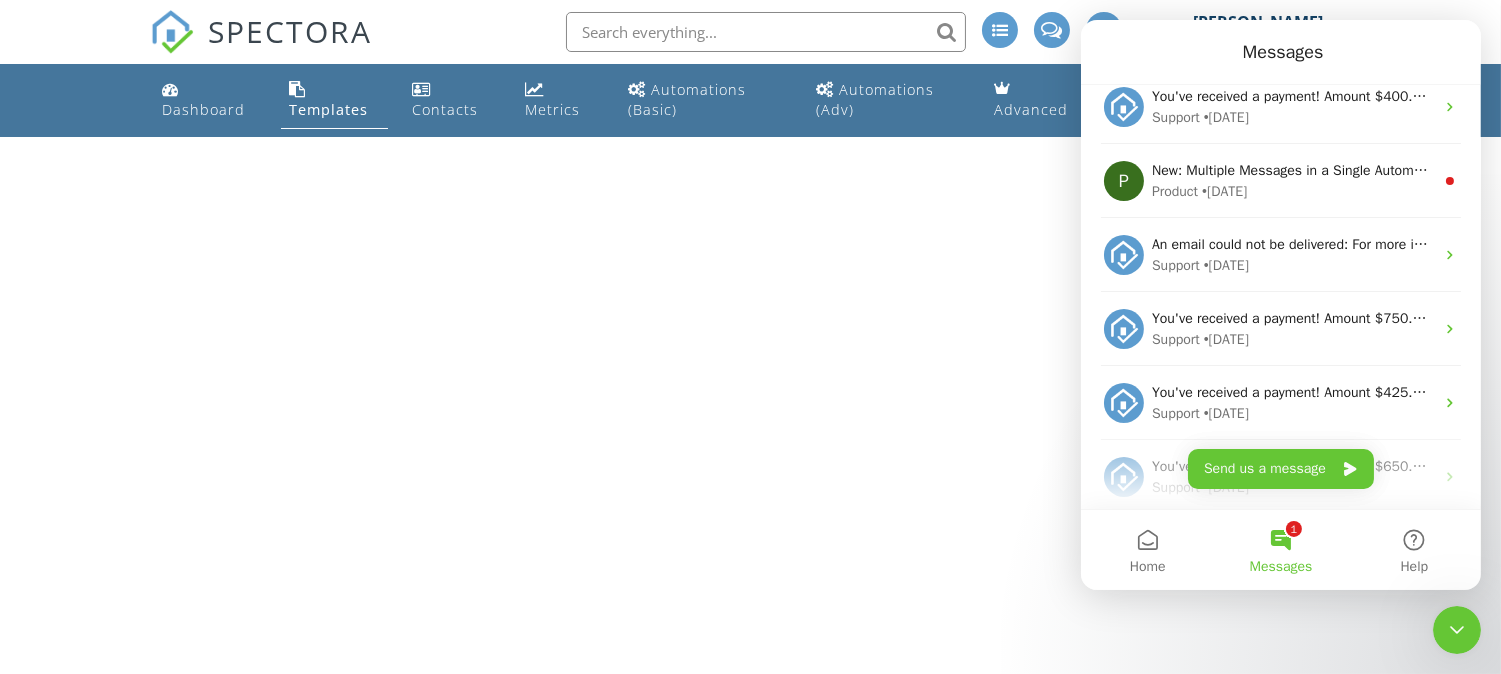 scroll, scrollTop: 354, scrollLeft: 0, axis: vertical 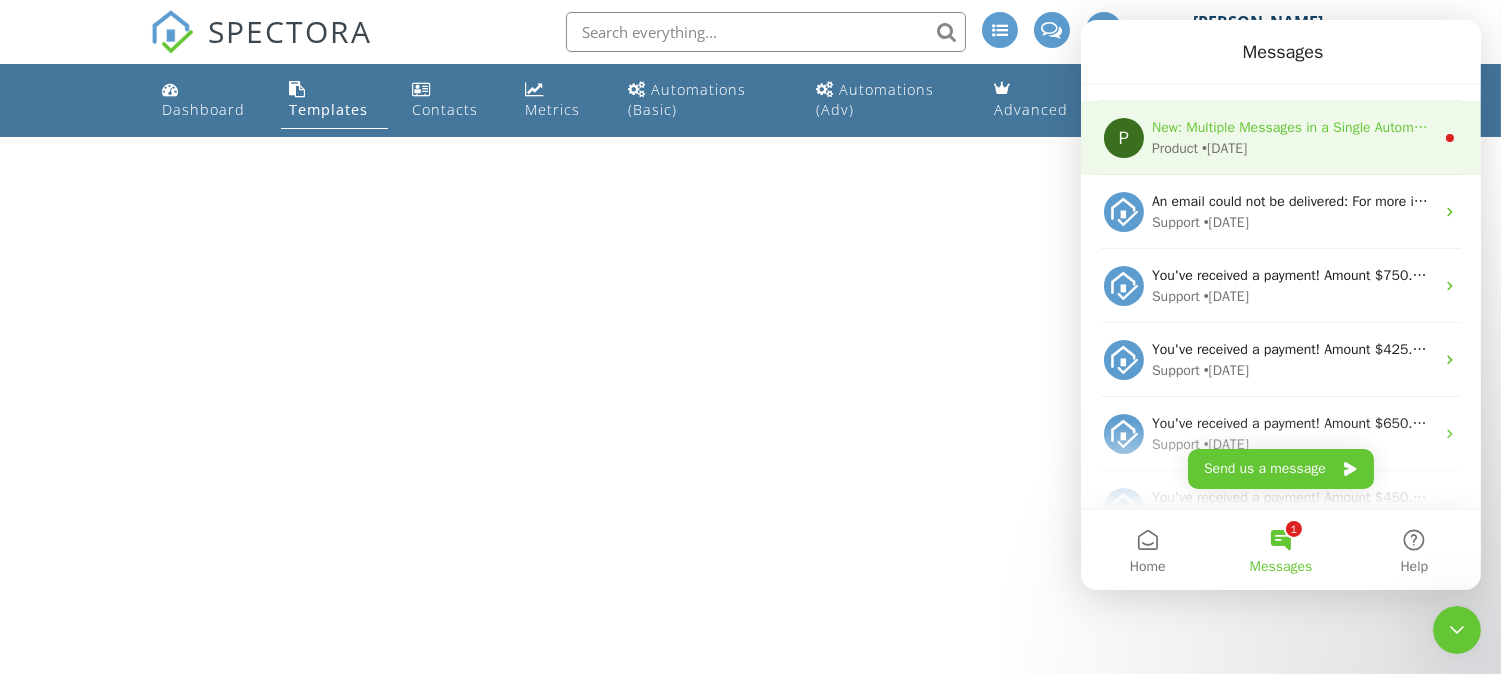 click on "New: Multiple Messages in a Single Automation Rolling out now! You can add up to 10 emails or texts within one Automation, each with its own timing, recipient, and message. Simplify your setup, customize your communication, and stay in control without juggling separate Automations. If you don’t see it in your account yet, it’ll be there within the coming weeks. Check Automations to get started." at bounding box center (2370, 127) 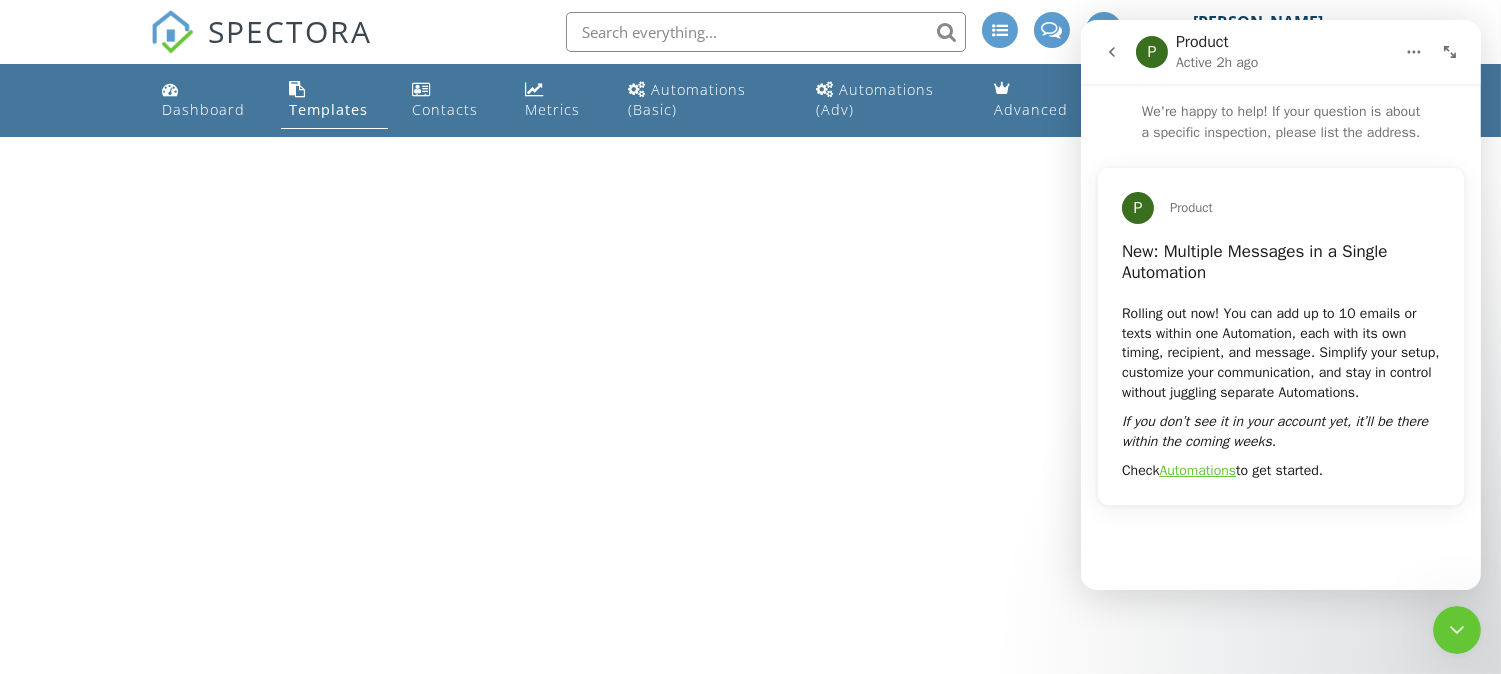 click 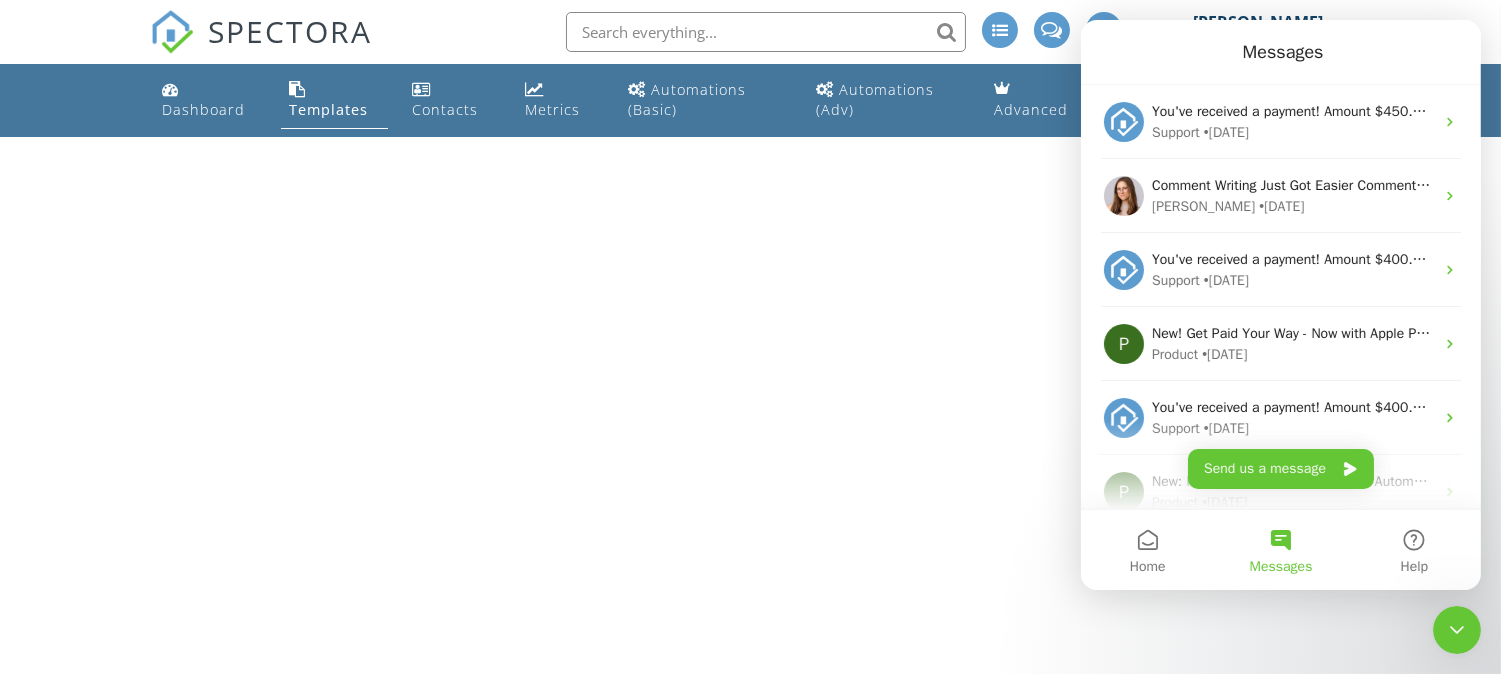 scroll, scrollTop: 56, scrollLeft: 0, axis: vertical 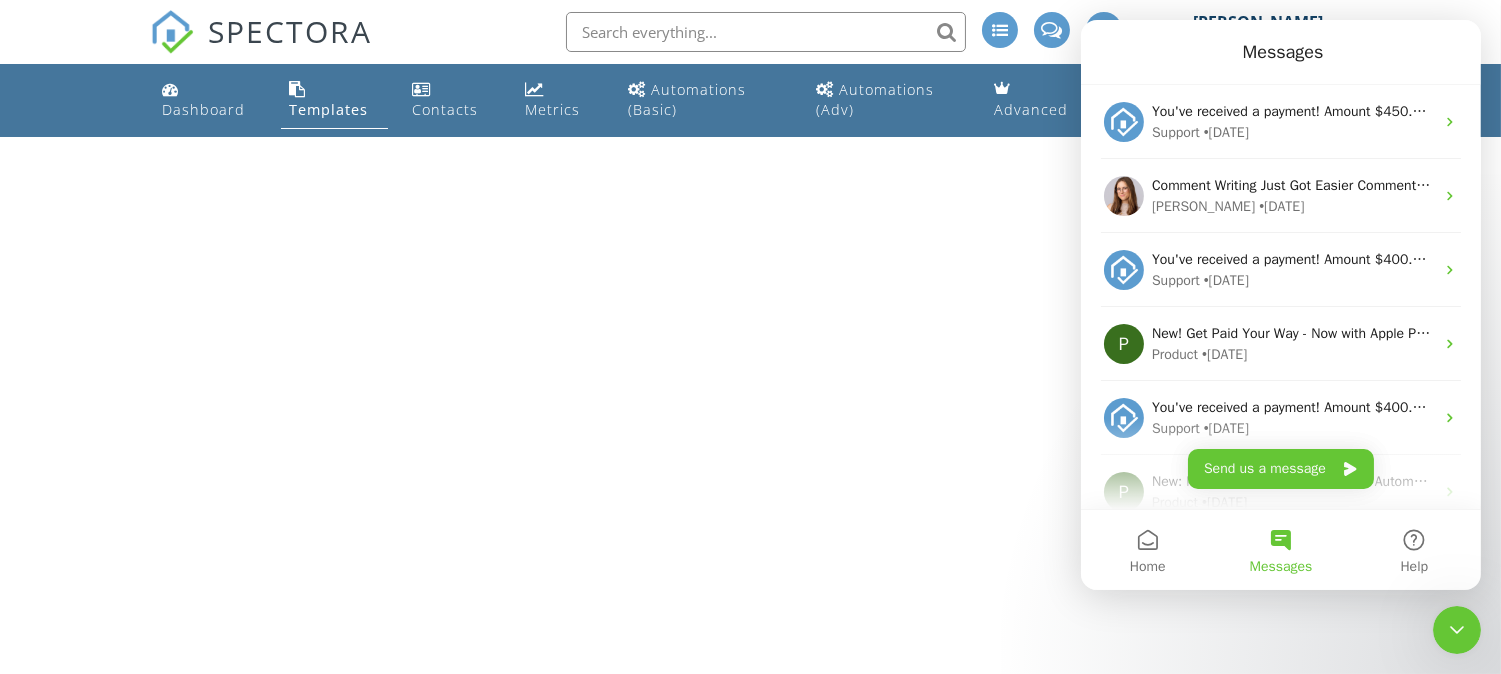 click on "SPECTORA
David Allen
Home Remedy Inspection Services
Role:
Inspector
Change Role
Dashboard
New Inspection
Inspections
Calendar
Template Editor
Contacts
Automations (Basic)
Automations (Adv)
Team
Metrics
Payments
Data Exports
Billing
Conversations
Tasks
Reporting
Advanced
Equipment
Settings
What's New
Sign Out
Change Active Role
Your account has more than one possible role. Please choose how you'd like to view the site:
Company/Agency
City
Role
Dashboard
Templates
Contacts
Metrics
Automations (Basic)
Automations (Adv)
Advanced
Settings
Support Center" at bounding box center [750, 68] 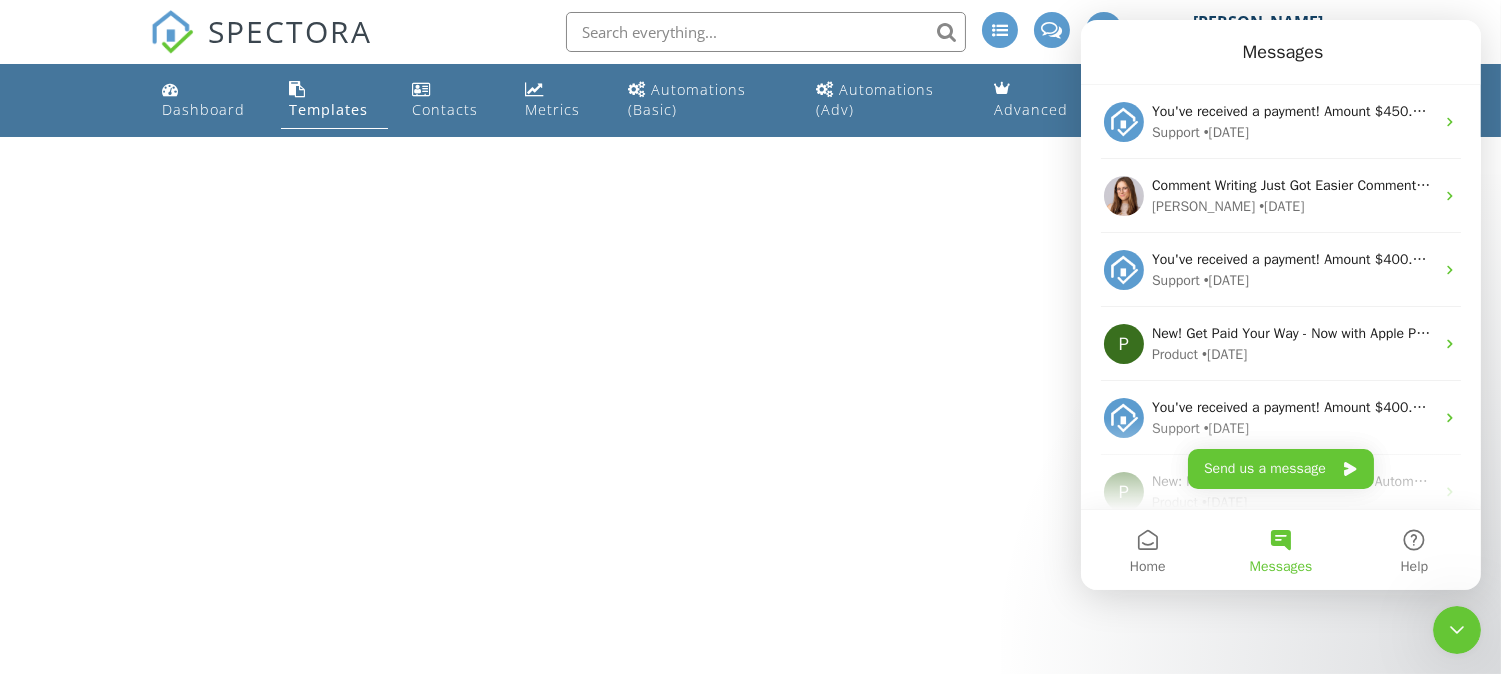 click at bounding box center (1456, 629) 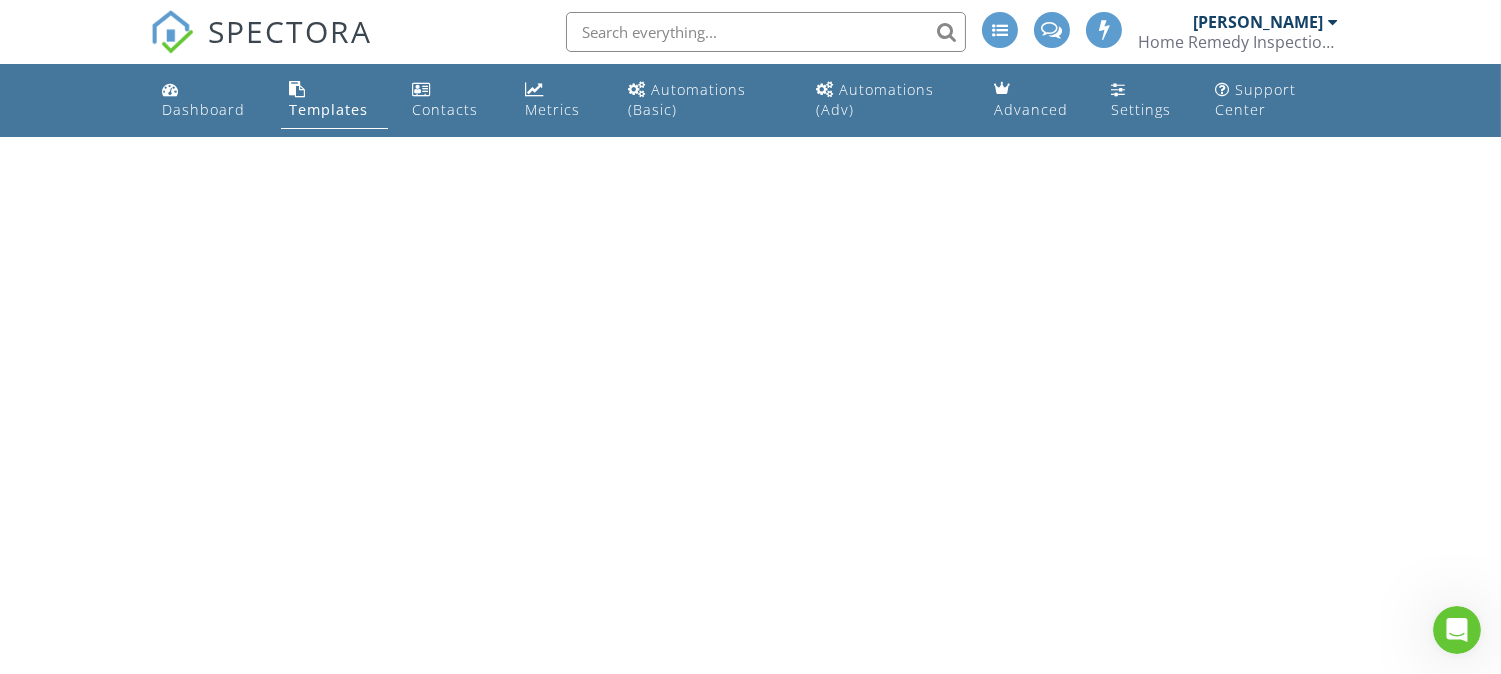 scroll, scrollTop: 0, scrollLeft: 0, axis: both 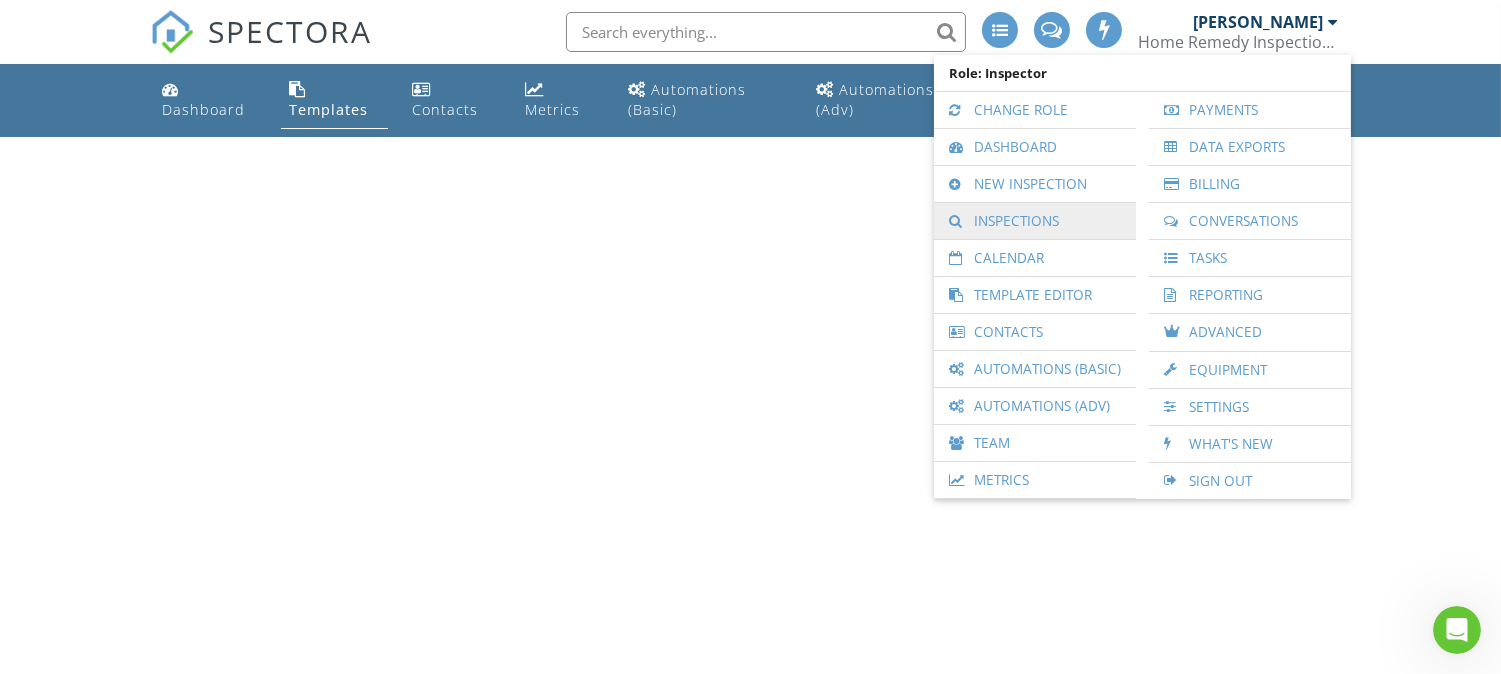 click on "Inspections" at bounding box center (1035, 221) 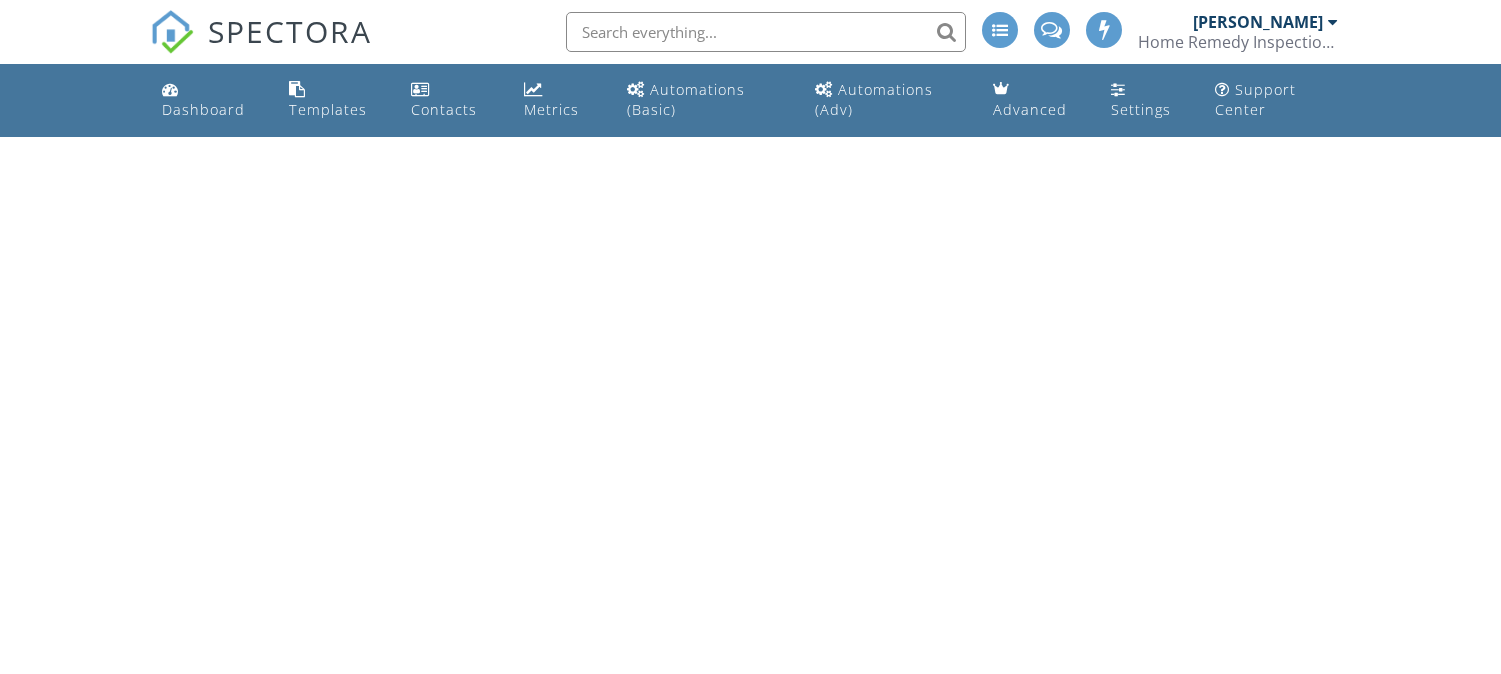 scroll, scrollTop: 0, scrollLeft: 0, axis: both 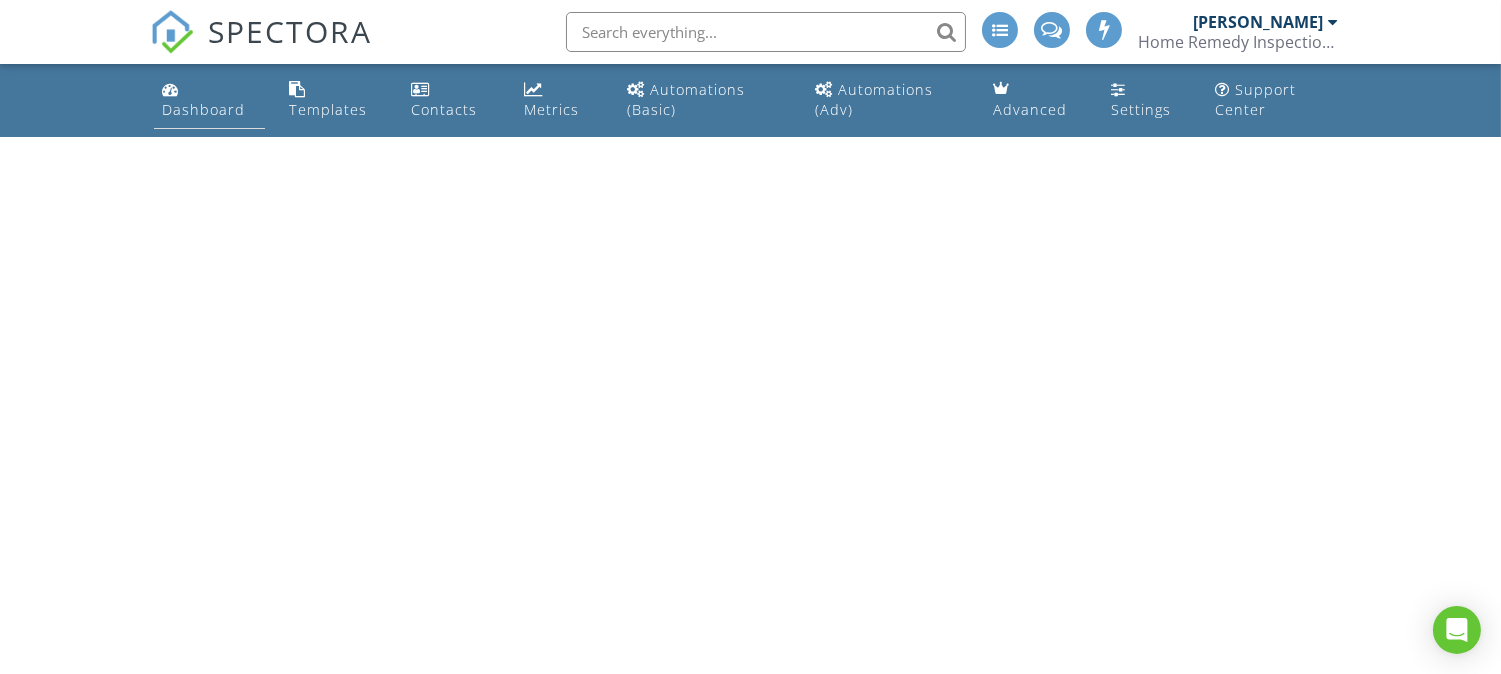 click on "Dashboard" at bounding box center [209, 100] 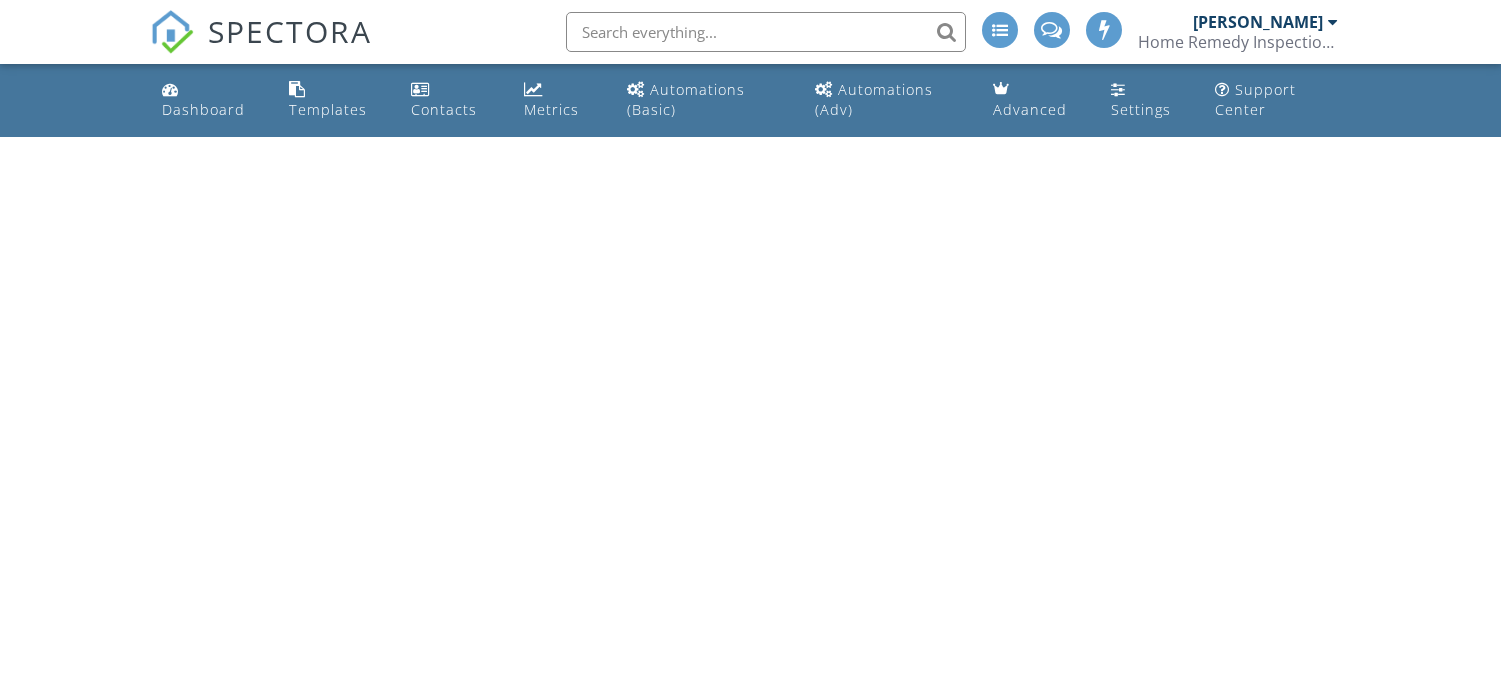 scroll, scrollTop: 0, scrollLeft: 0, axis: both 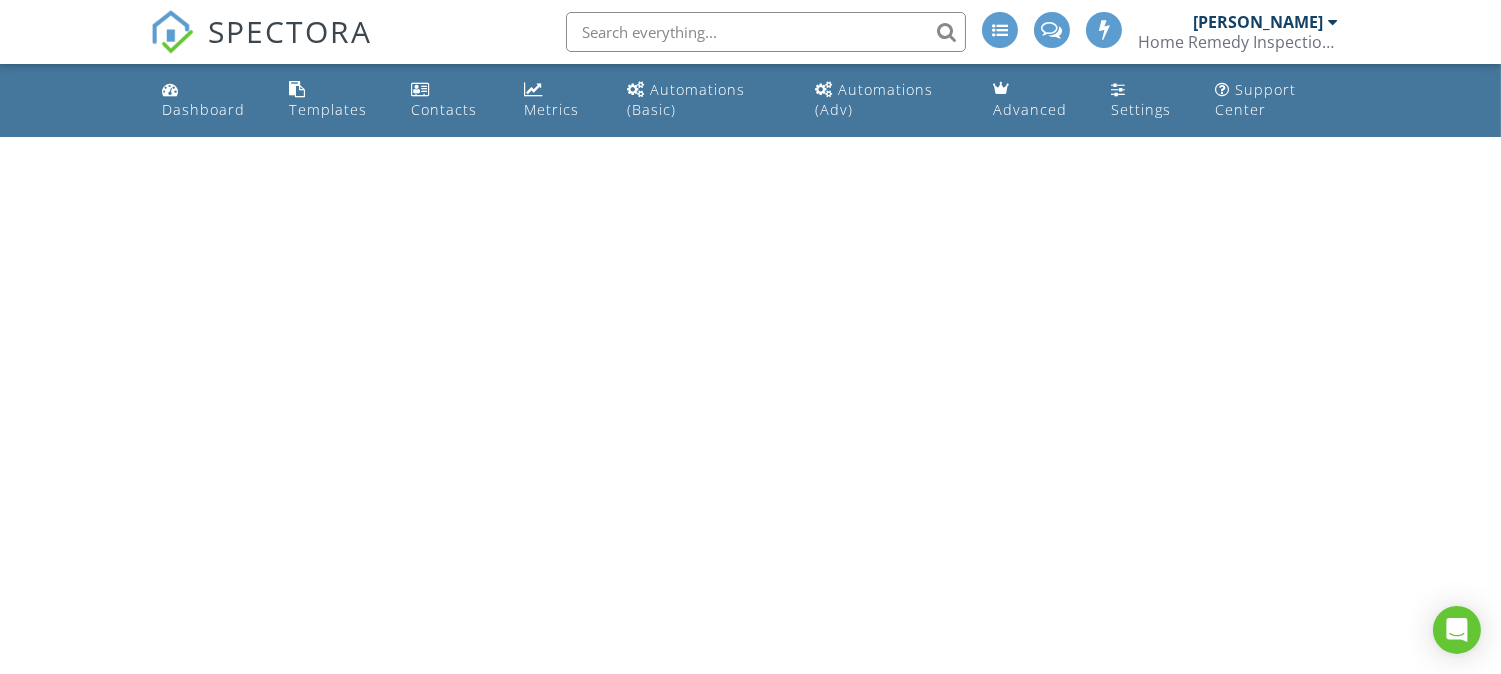 click at bounding box center [1000, 30] 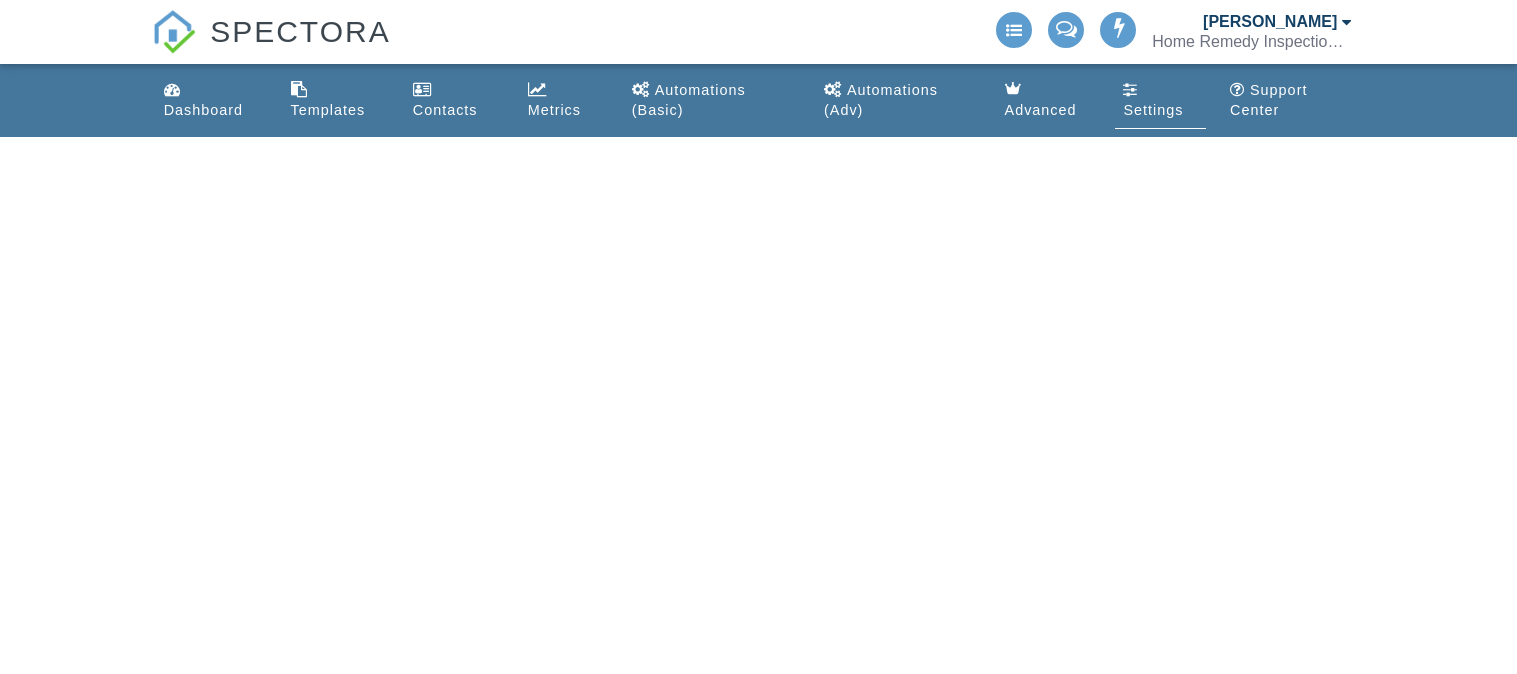 scroll, scrollTop: 0, scrollLeft: 0, axis: both 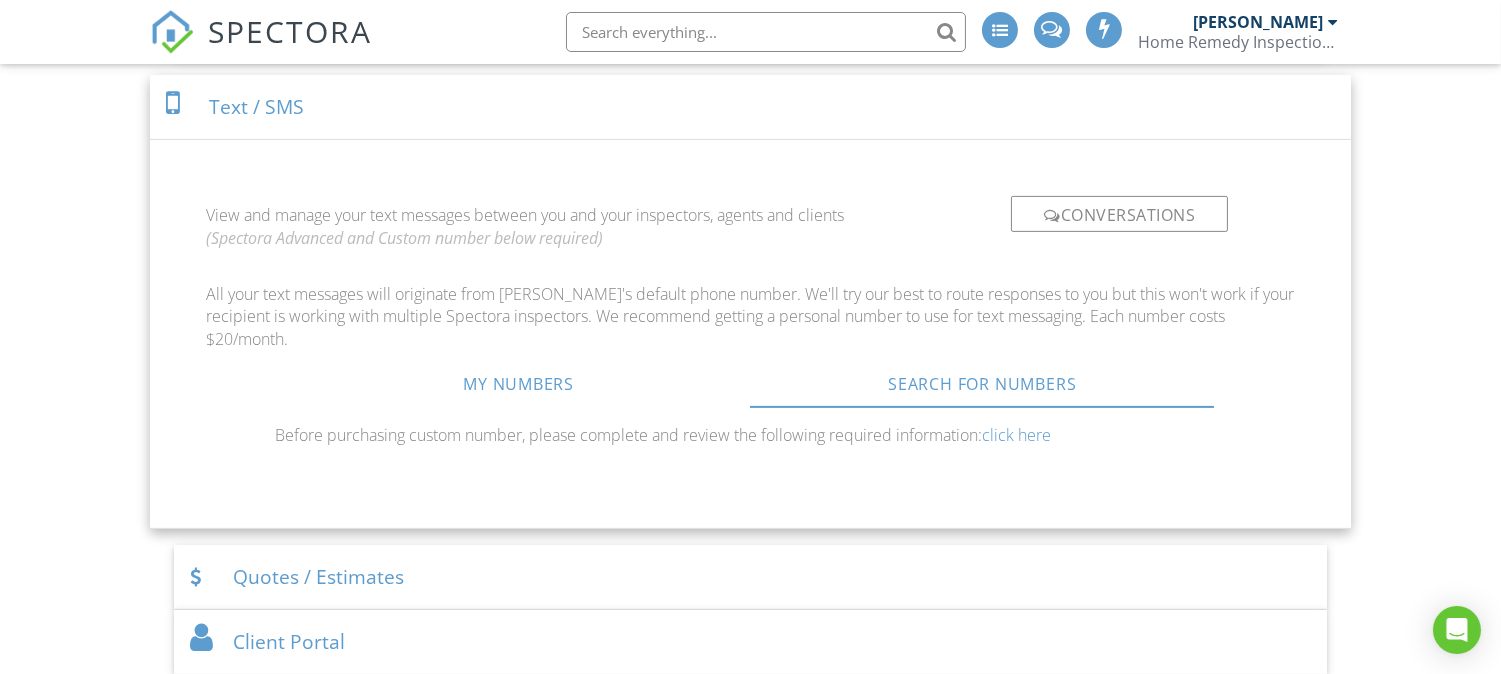 click on "[PERSON_NAME]" at bounding box center (1265, 22) 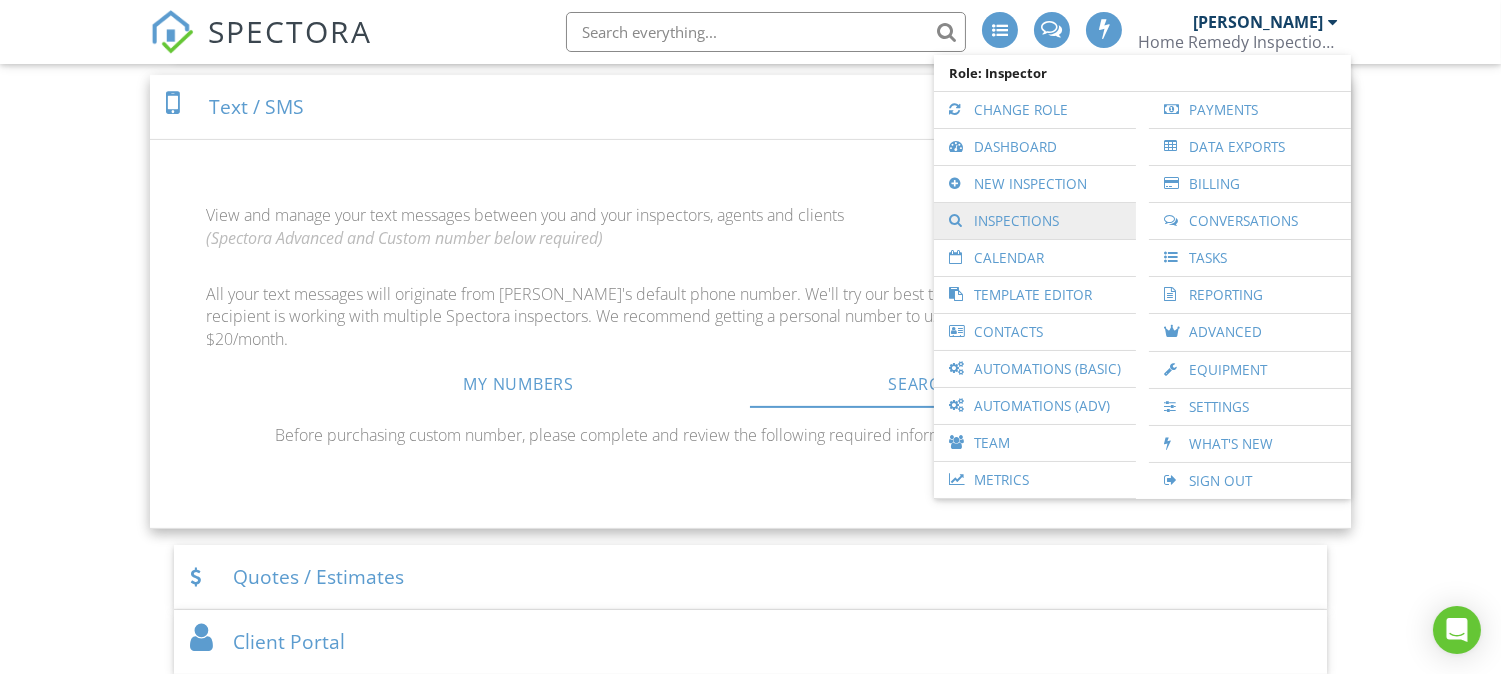 click on "Inspections" at bounding box center (1035, 221) 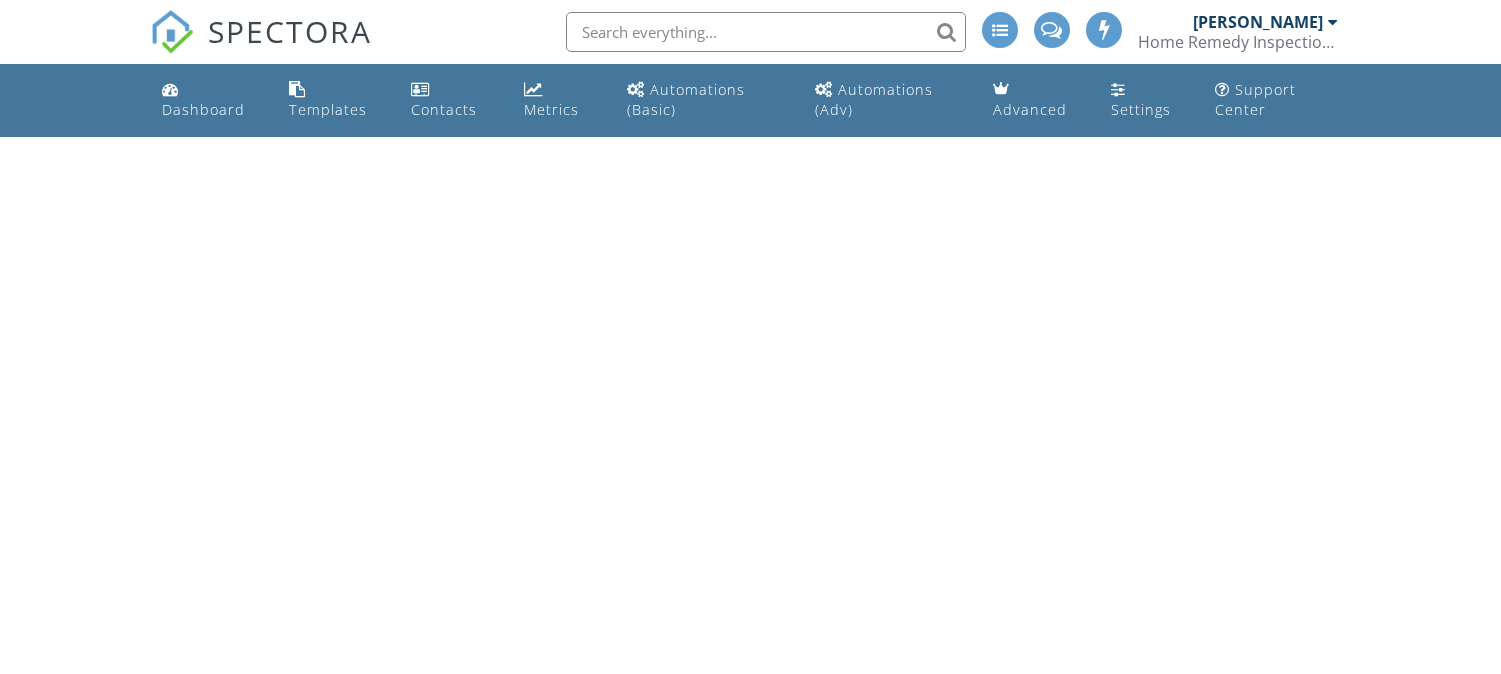 scroll, scrollTop: 0, scrollLeft: 0, axis: both 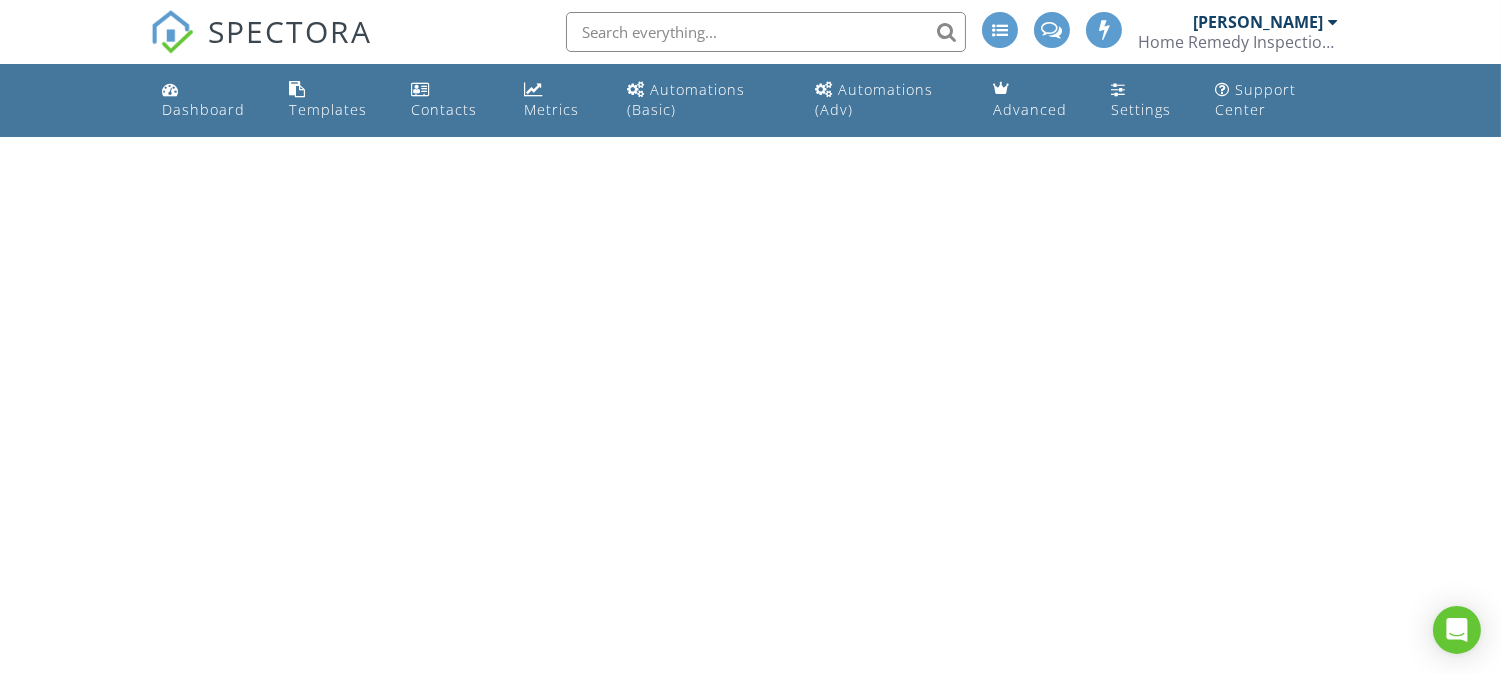 click on "SPECTORA
David Allen
Home Remedy Inspection Services
Role:
Inspector
Change Role
Dashboard
New Inspection
Inspections
Calendar
Template Editor
Contacts
Automations (Basic)
Automations (Adv)
Team
Metrics
Payments
Data Exports
Billing
Conversations
Tasks
Reporting
Advanced
Equipment
Settings
What's New
Sign Out
Change Active Role
Your account has more than one possible role. Please choose how you'd like to view the site:
Company/Agency
City
Role
Dashboard
Templates
Contacts
Metrics
Automations (Basic)
Automations (Adv)
Advanced
Settings
Support Center" at bounding box center [750, 68] 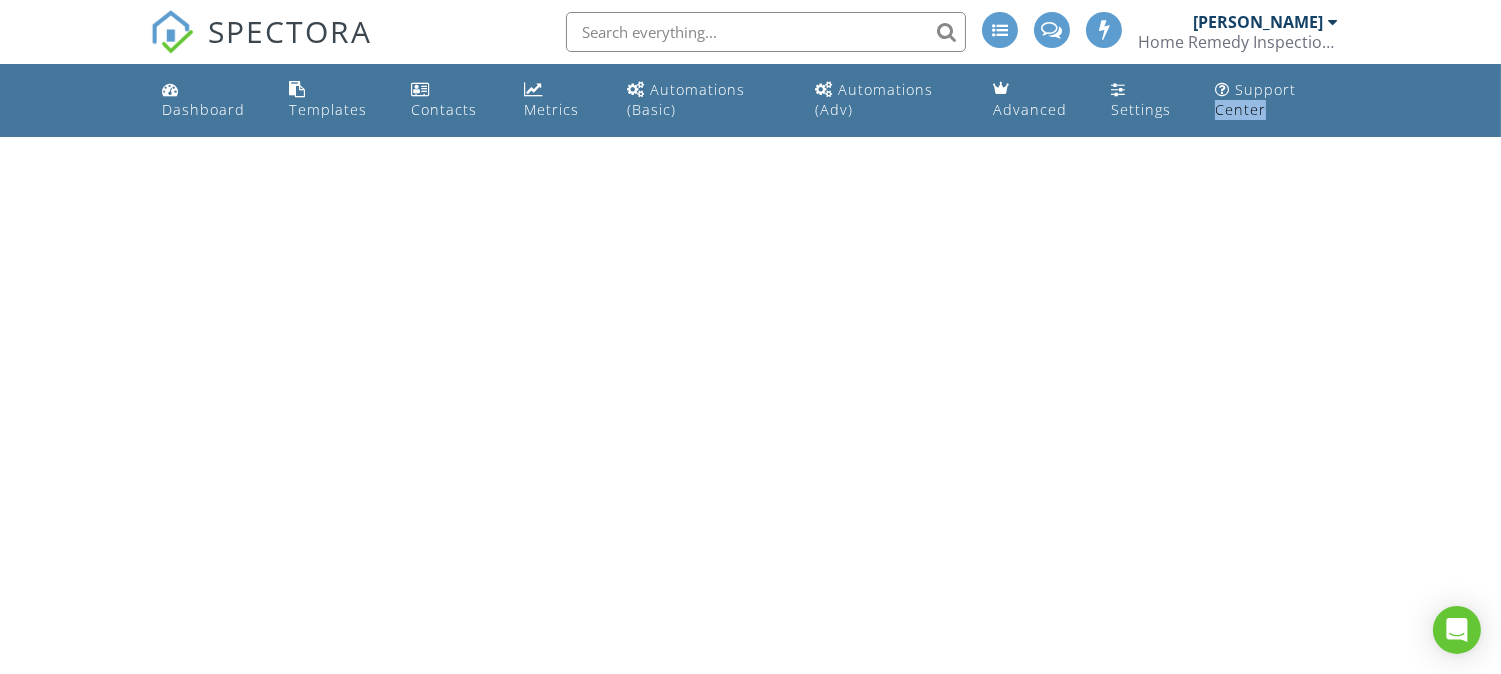 click on "SPECTORA
David Allen
Home Remedy Inspection Services
Role:
Inspector
Change Role
Dashboard
New Inspection
Inspections
Calendar
Template Editor
Contacts
Automations (Basic)
Automations (Adv)
Team
Metrics
Payments
Data Exports
Billing
Conversations
Tasks
Reporting
Advanced
Equipment
Settings
What's New
Sign Out
Change Active Role
Your account has more than one possible role. Please choose how you'd like to view the site:
Company/Agency
City
Role
Dashboard
Templates
Contacts
Metrics
Automations (Basic)
Automations (Adv)
Advanced
Settings
Support Center" at bounding box center (750, 68) 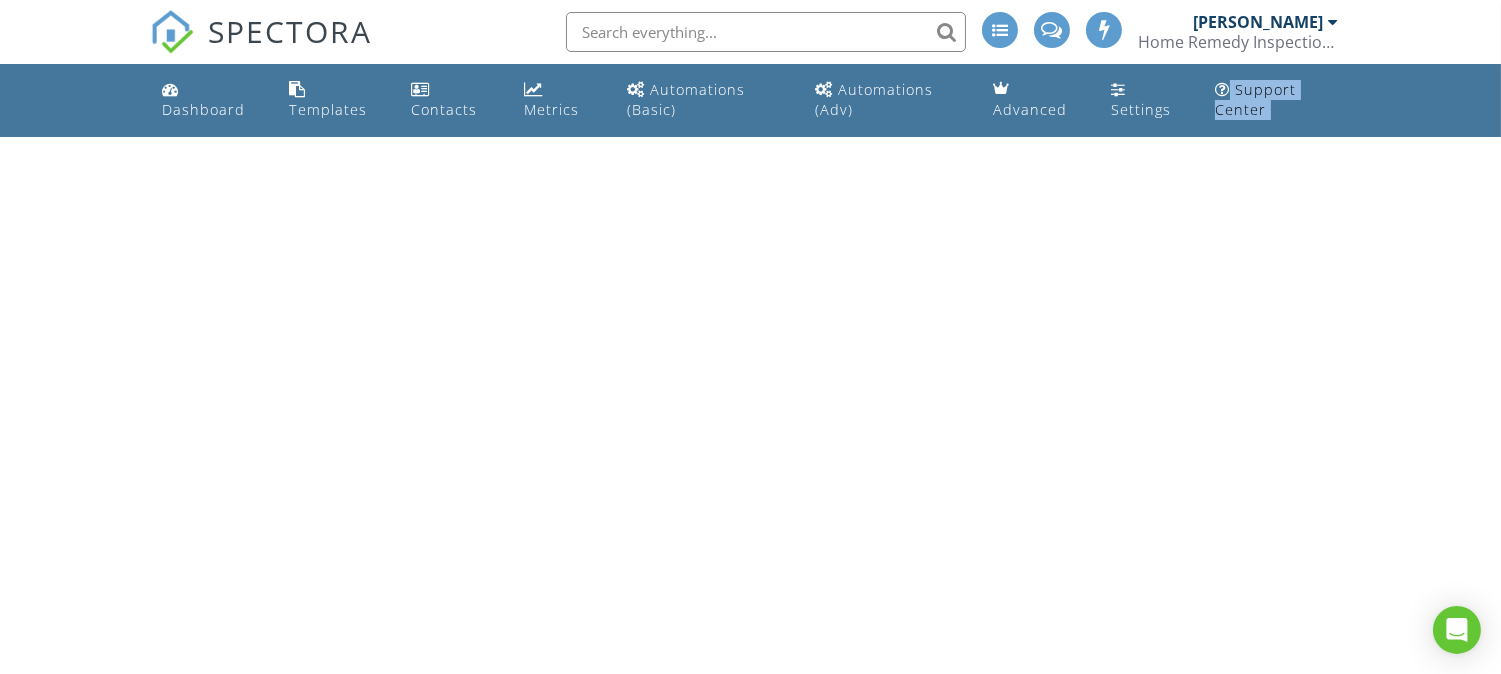 click on "SPECTORA
David Allen
Home Remedy Inspection Services
Role:
Inspector
Change Role
Dashboard
New Inspection
Inspections
Calendar
Template Editor
Contacts
Automations (Basic)
Automations (Adv)
Team
Metrics
Payments
Data Exports
Billing
Conversations
Tasks
Reporting
Advanced
Equipment
Settings
What's New
Sign Out
Change Active Role
Your account has more than one possible role. Please choose how you'd like to view the site:
Company/Agency
City
Role
Dashboard
Templates
Contacts
Metrics
Automations (Basic)
Automations (Adv)
Advanced
Settings
Support Center" at bounding box center [750, 68] 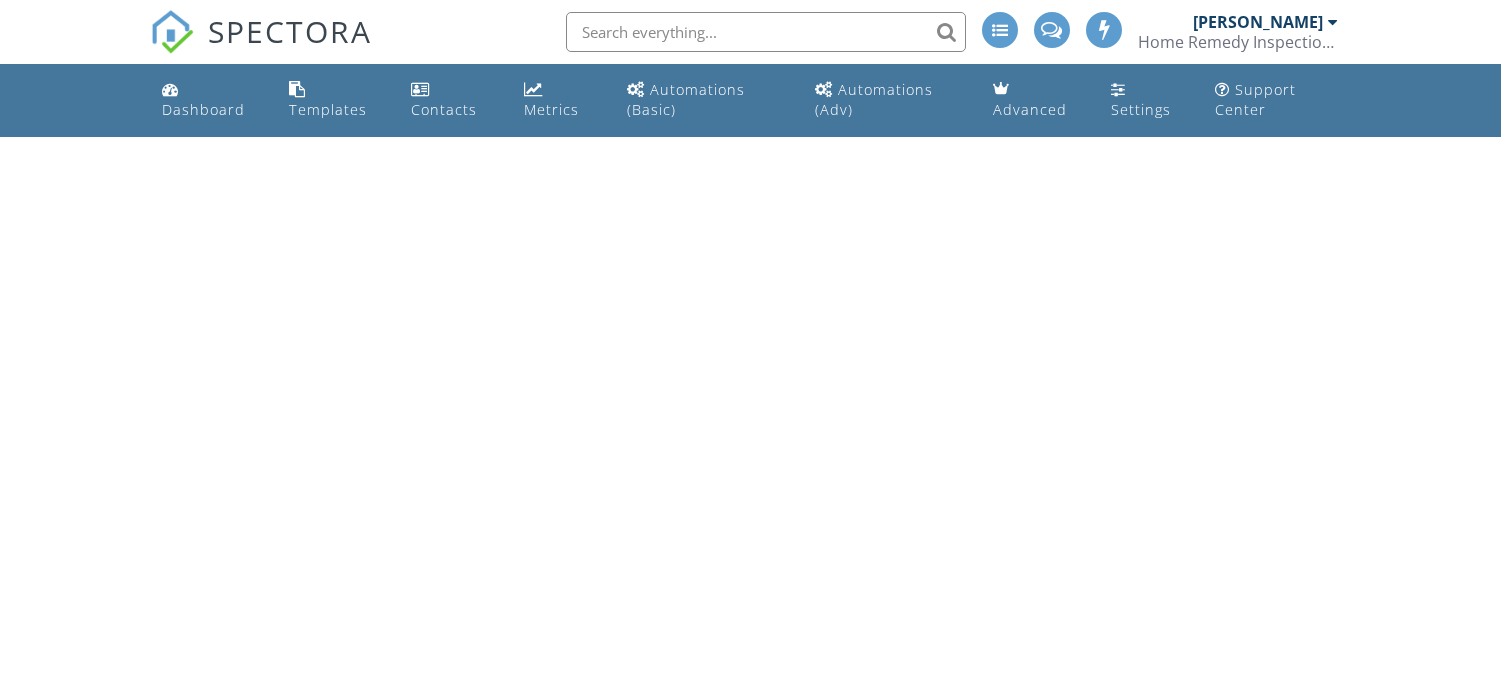 scroll, scrollTop: 0, scrollLeft: 0, axis: both 